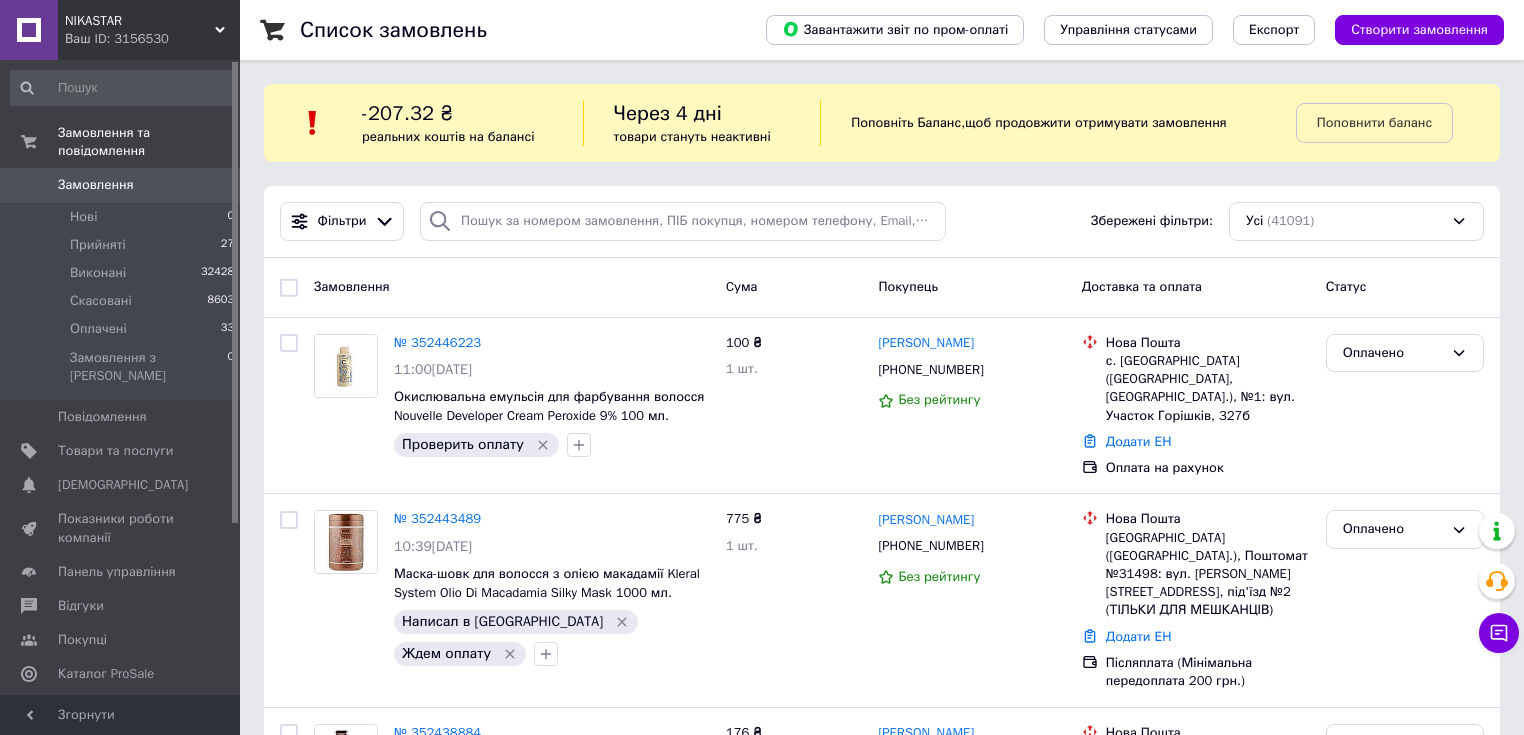 scroll, scrollTop: 0, scrollLeft: 0, axis: both 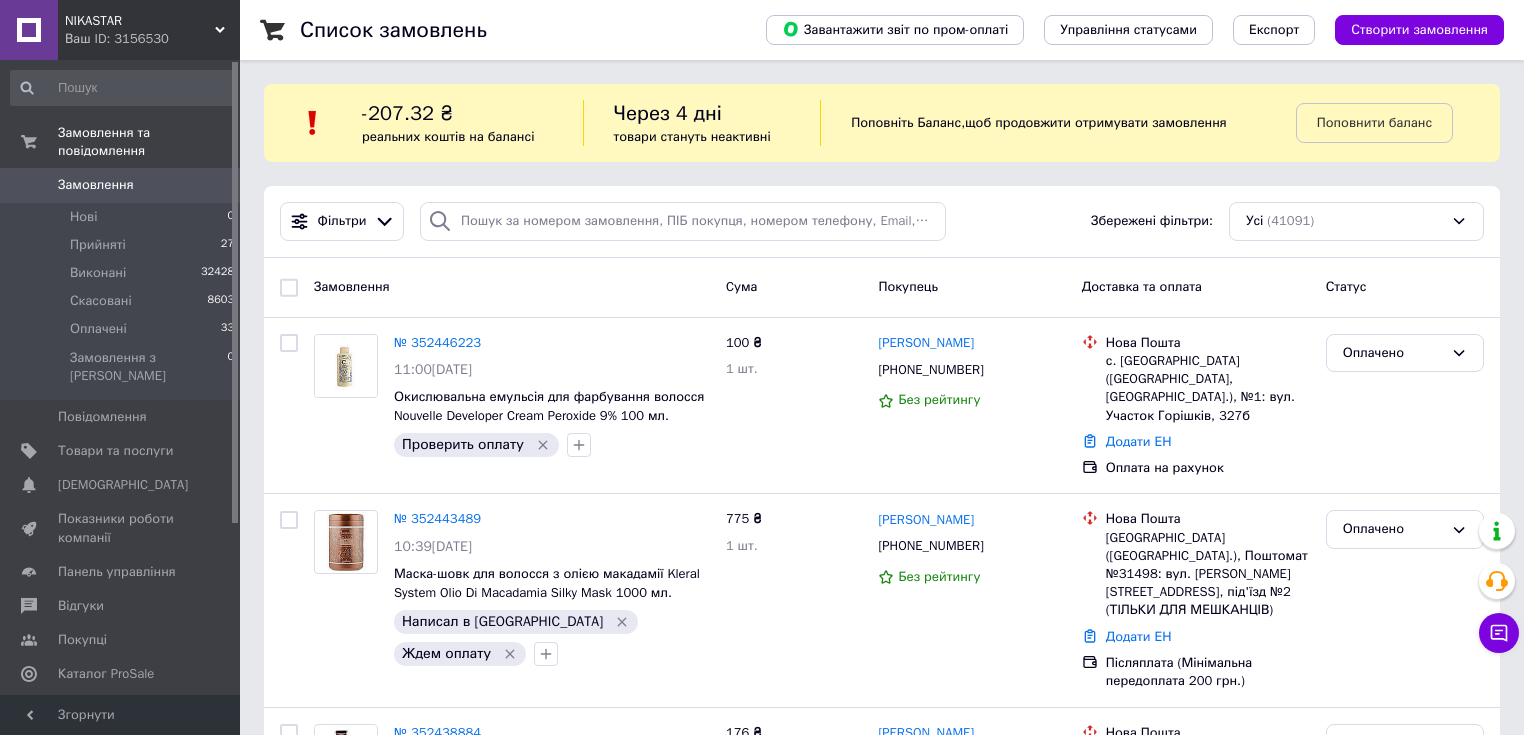 click on "Замовлення" at bounding box center [96, 185] 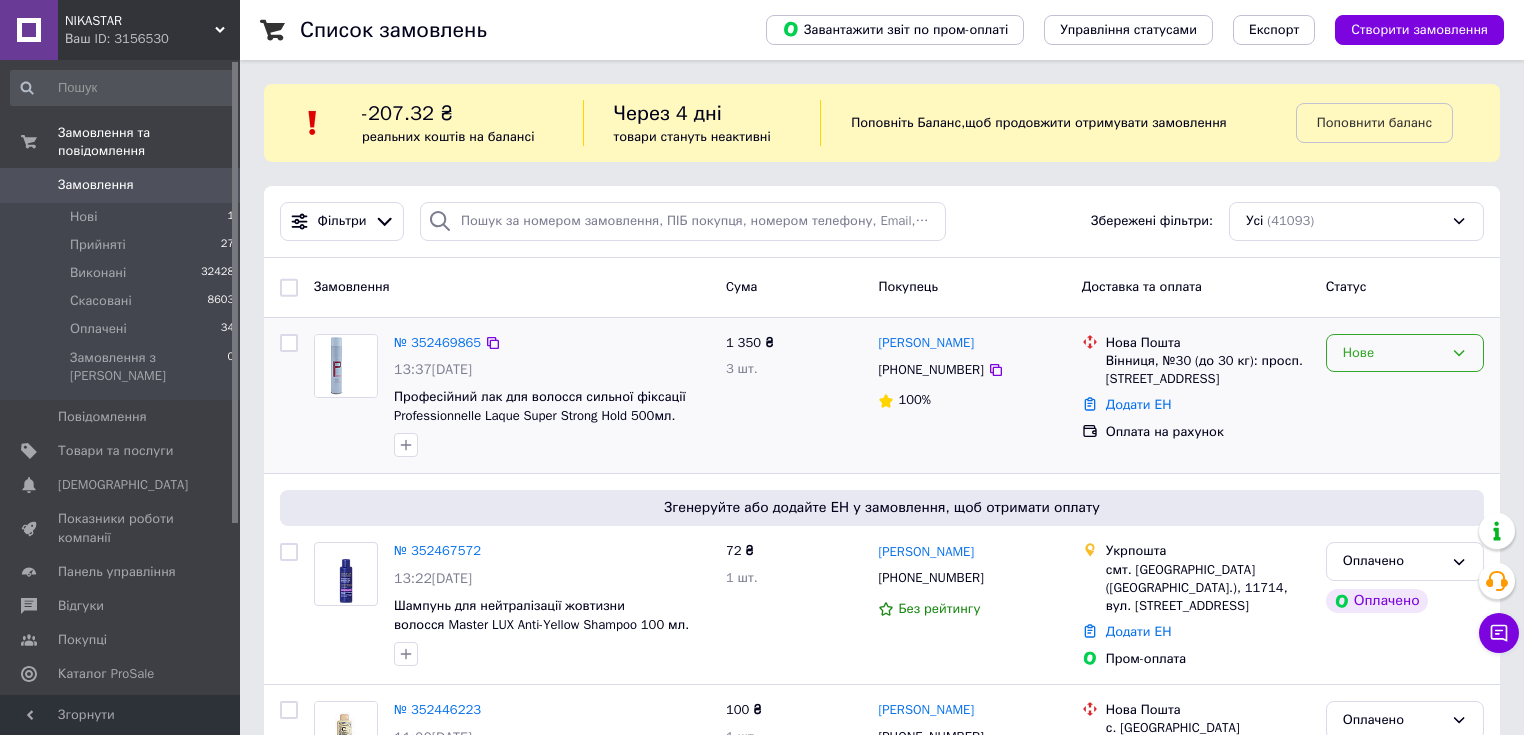 click on "Нове" at bounding box center (1393, 353) 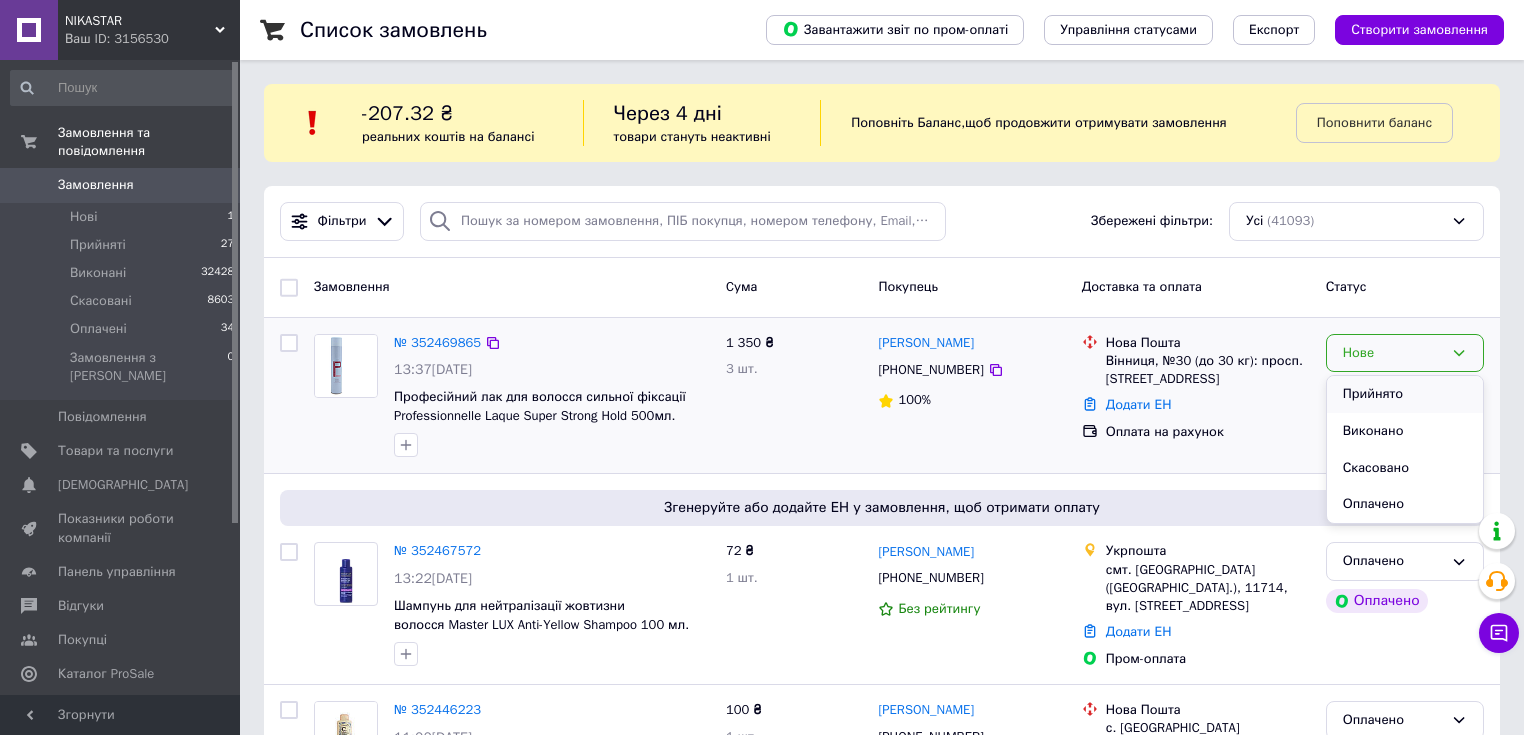 click on "Прийнято" at bounding box center (1405, 394) 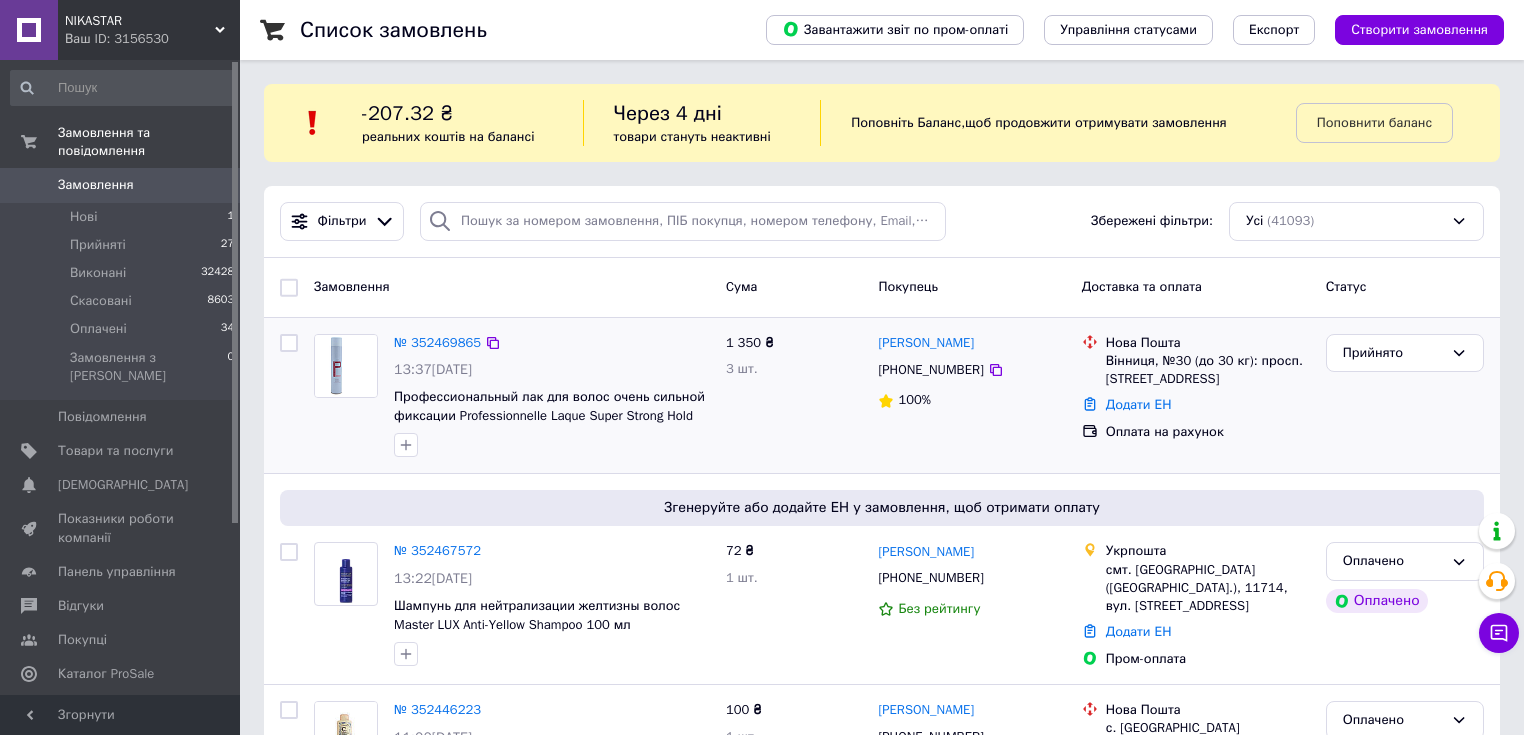 click on "№ 352469865" at bounding box center (437, 342) 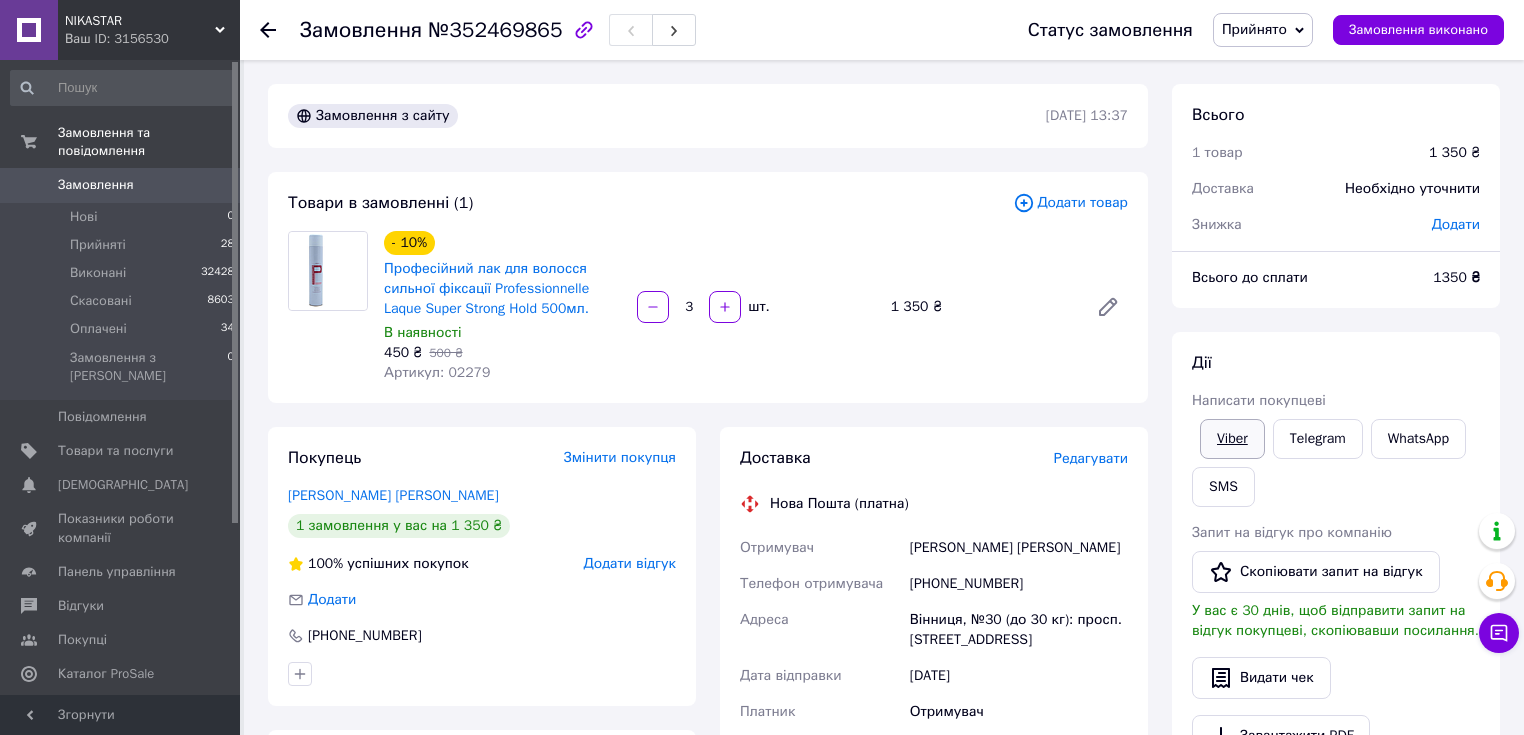 click on "Viber" at bounding box center [1232, 439] 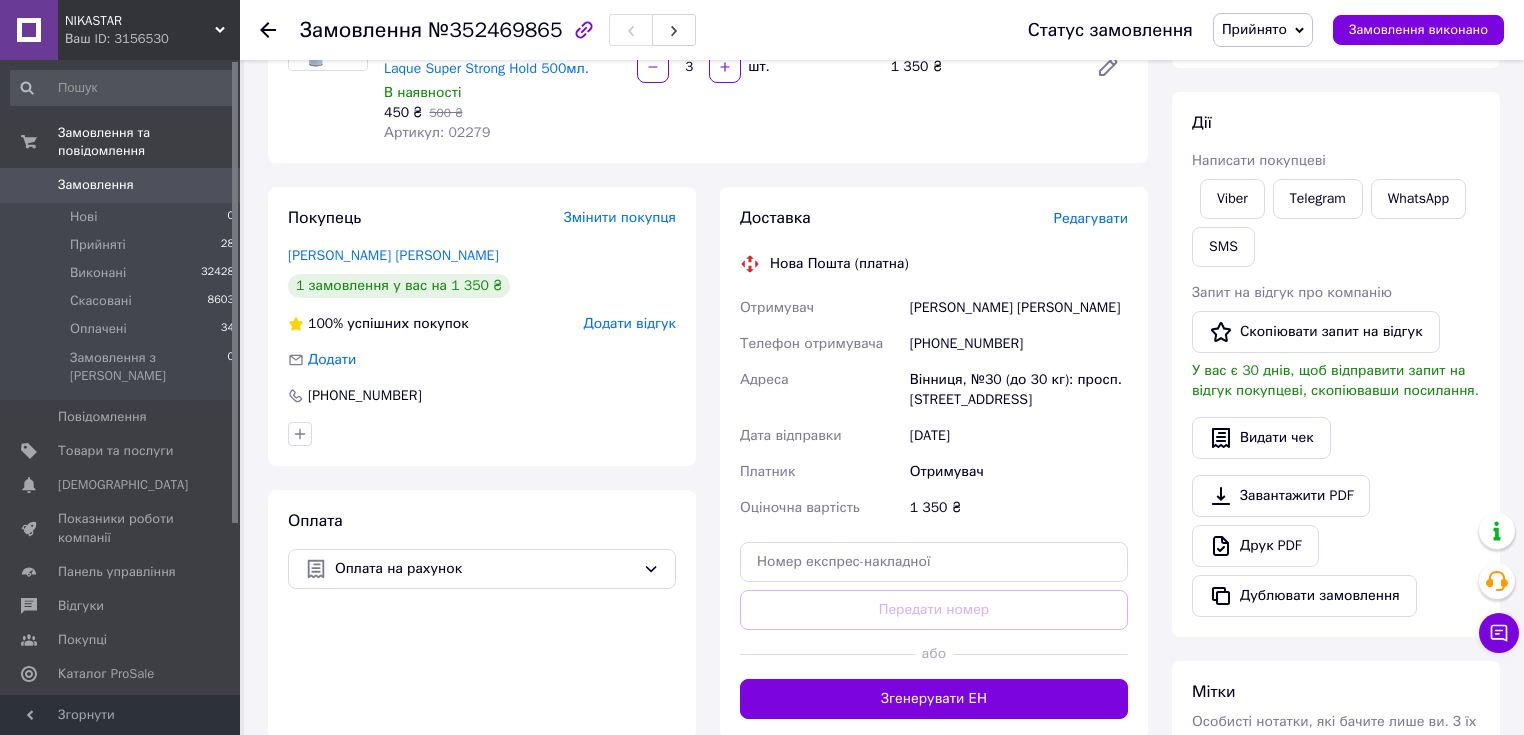 scroll, scrollTop: 160, scrollLeft: 0, axis: vertical 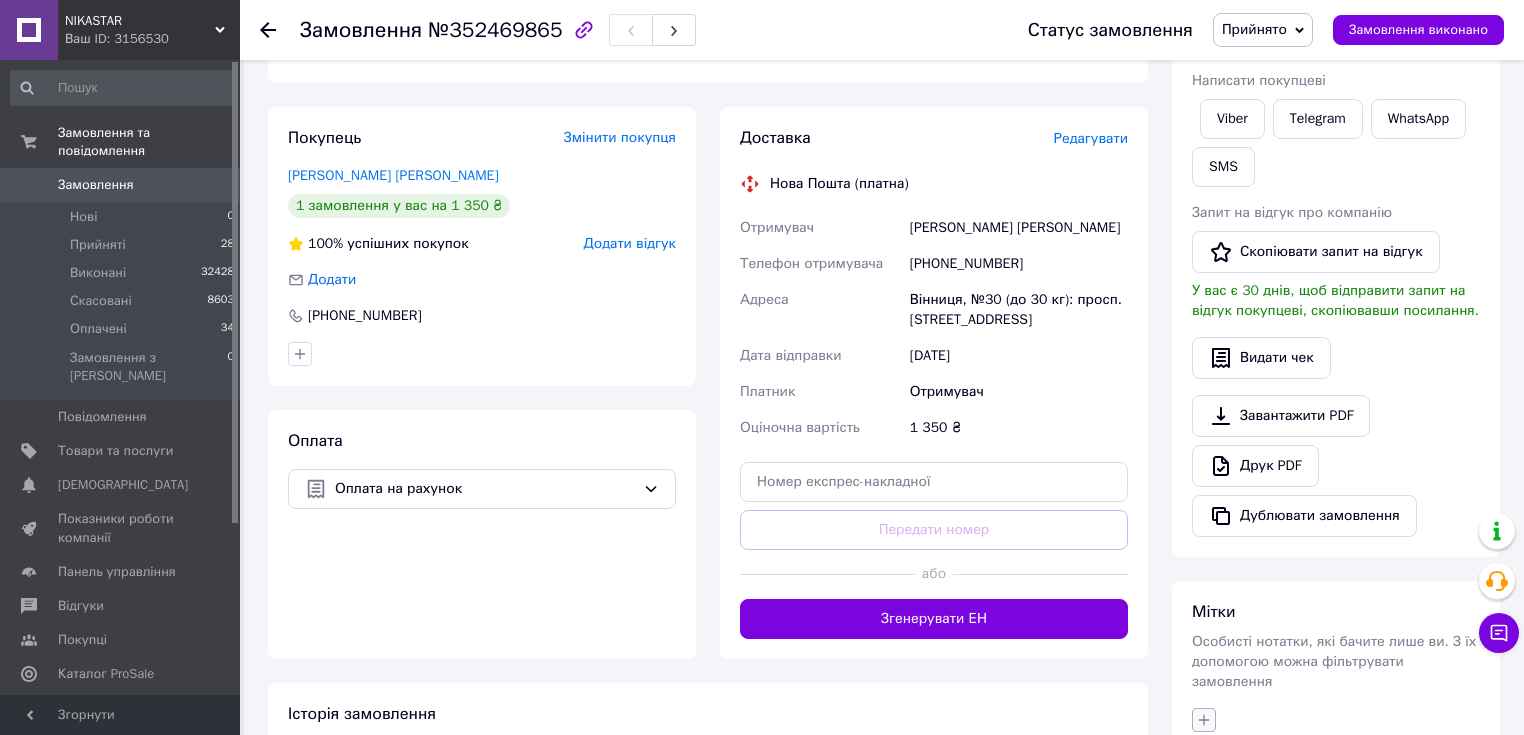 click 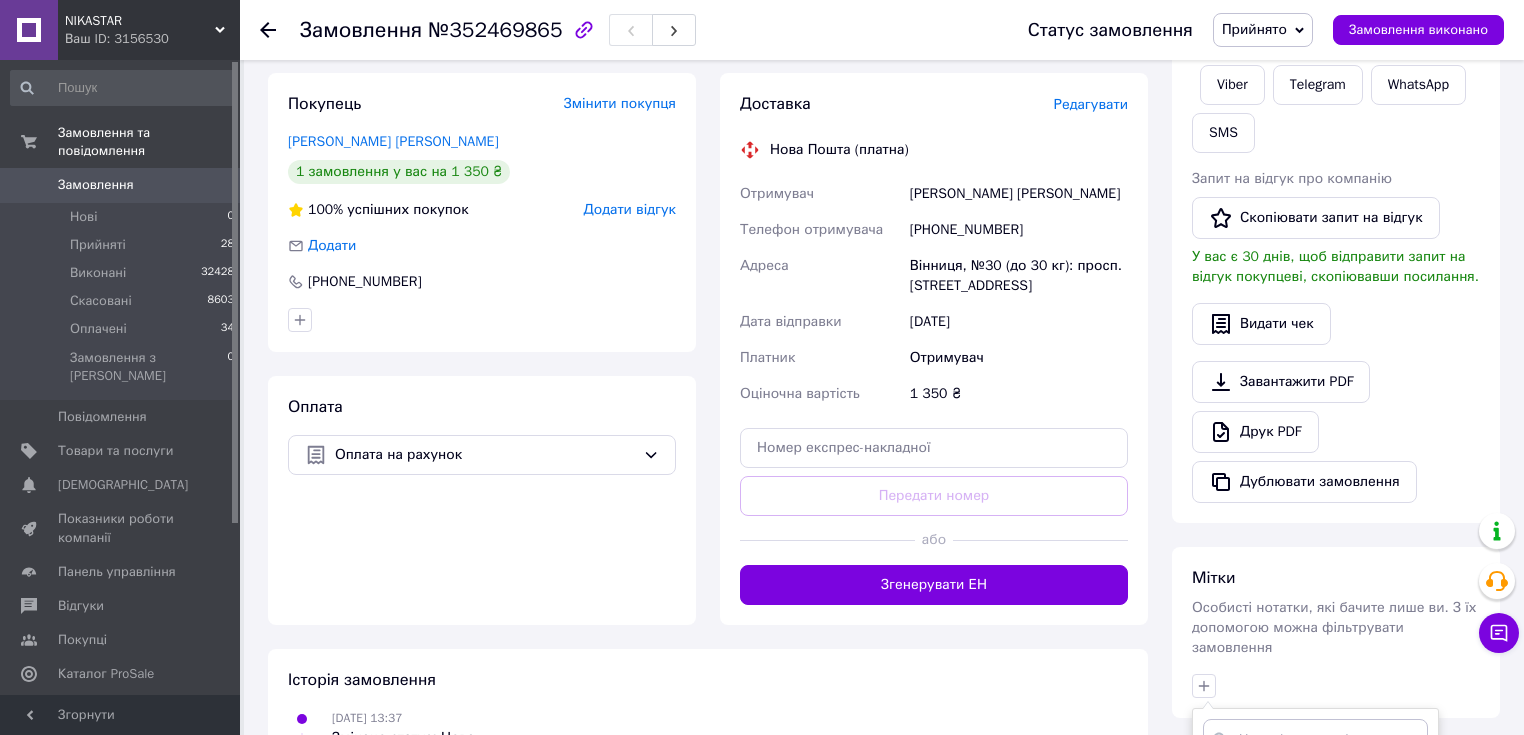 scroll, scrollTop: 730, scrollLeft: 0, axis: vertical 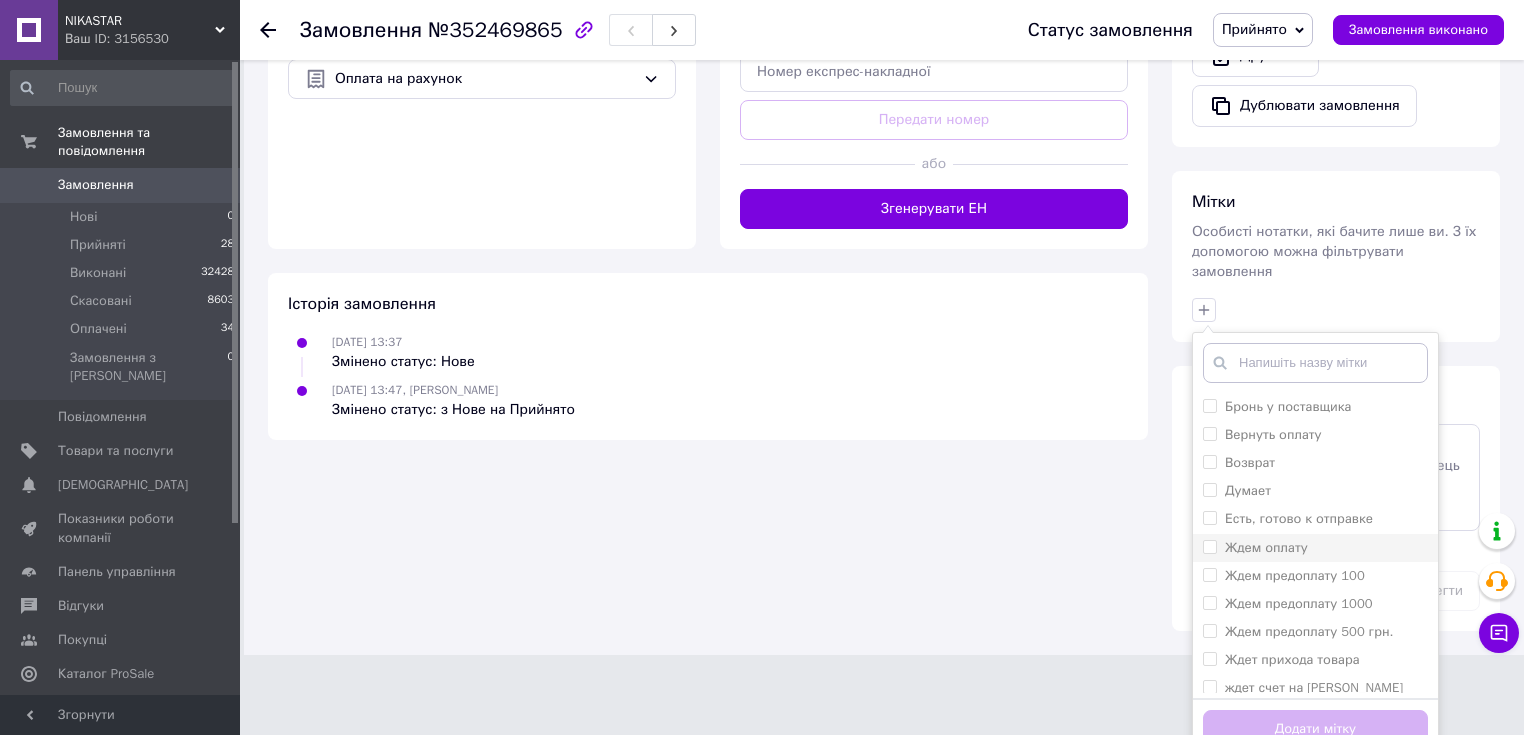 click on "Ждем оплату" at bounding box center (1266, 547) 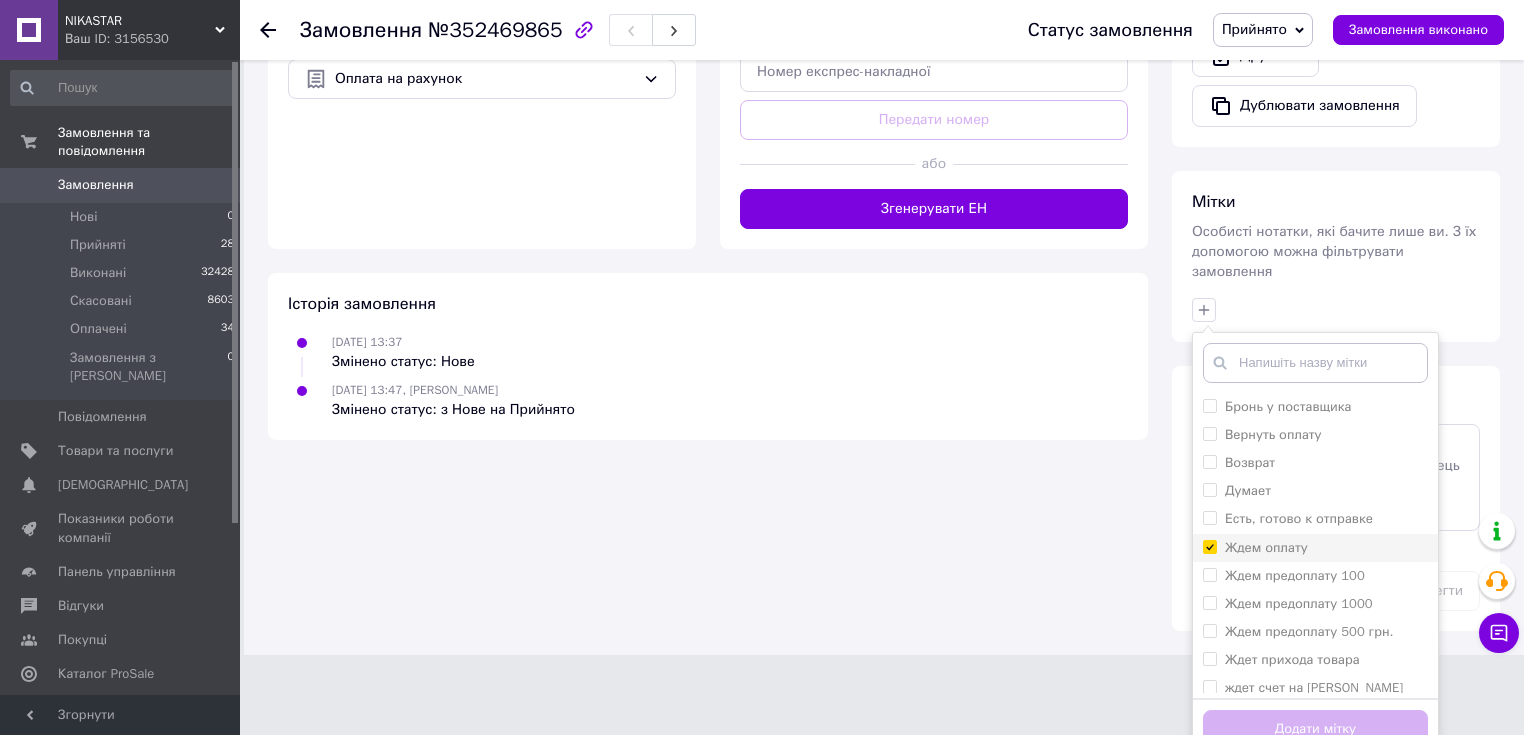 checkbox on "true" 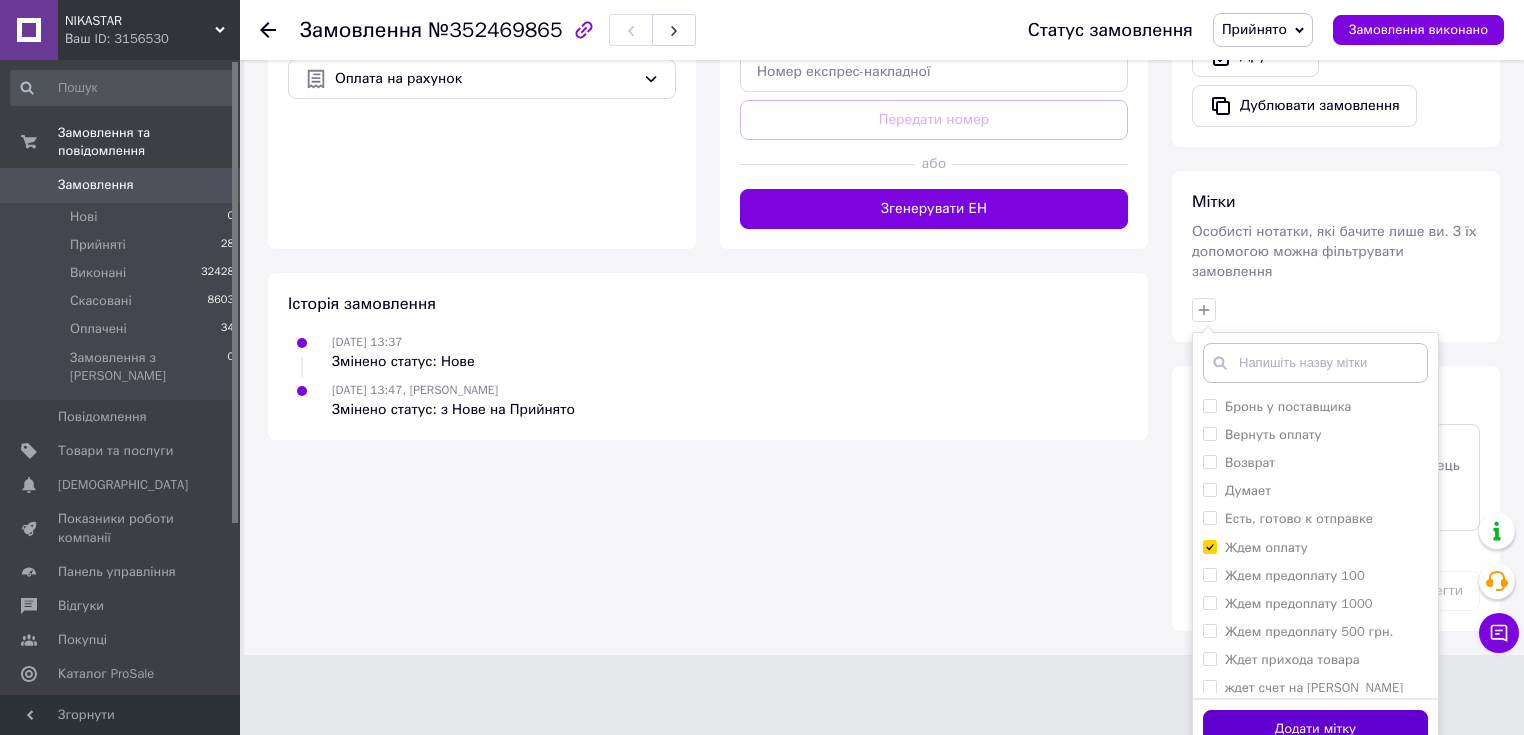 click on "Додати мітку" at bounding box center (1315, 729) 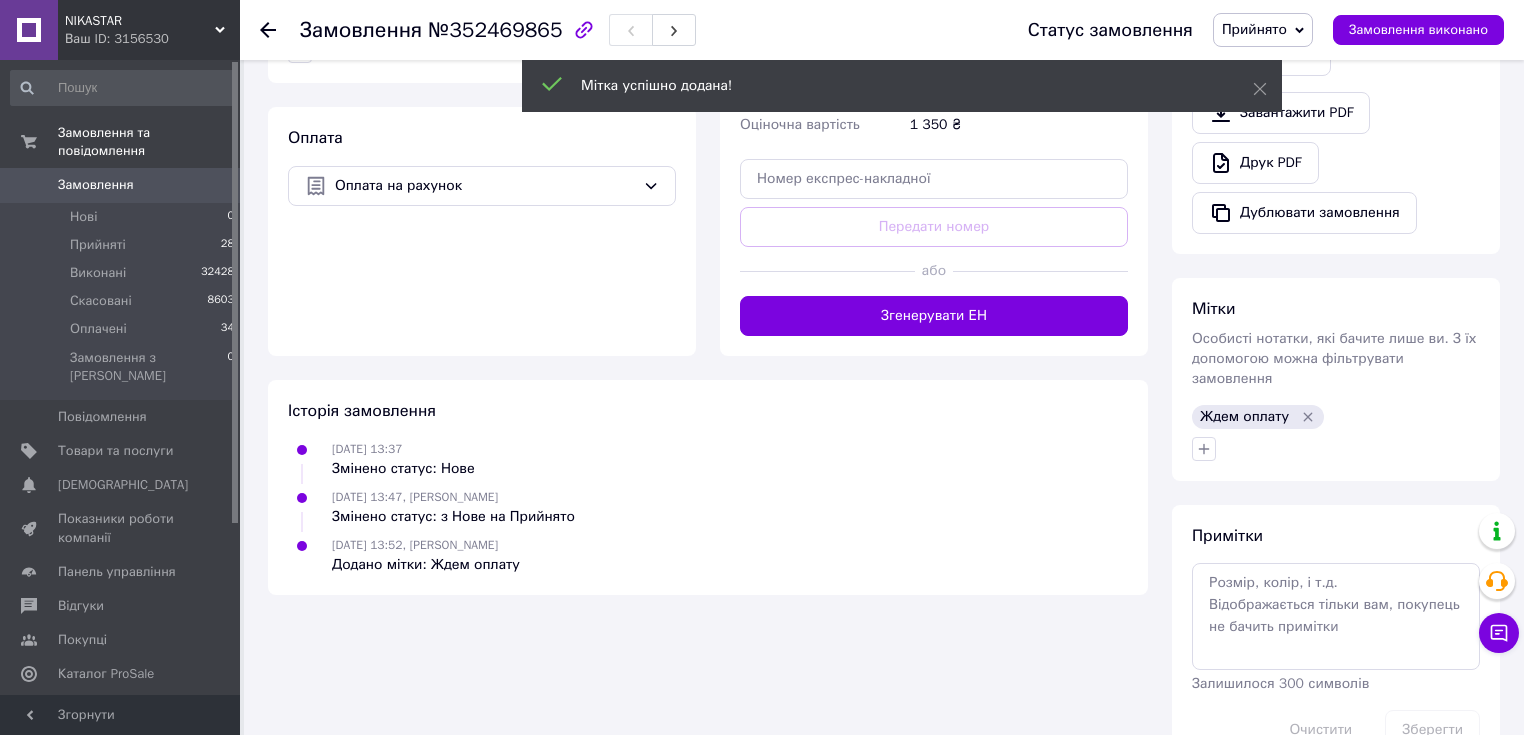 scroll, scrollTop: 659, scrollLeft: 0, axis: vertical 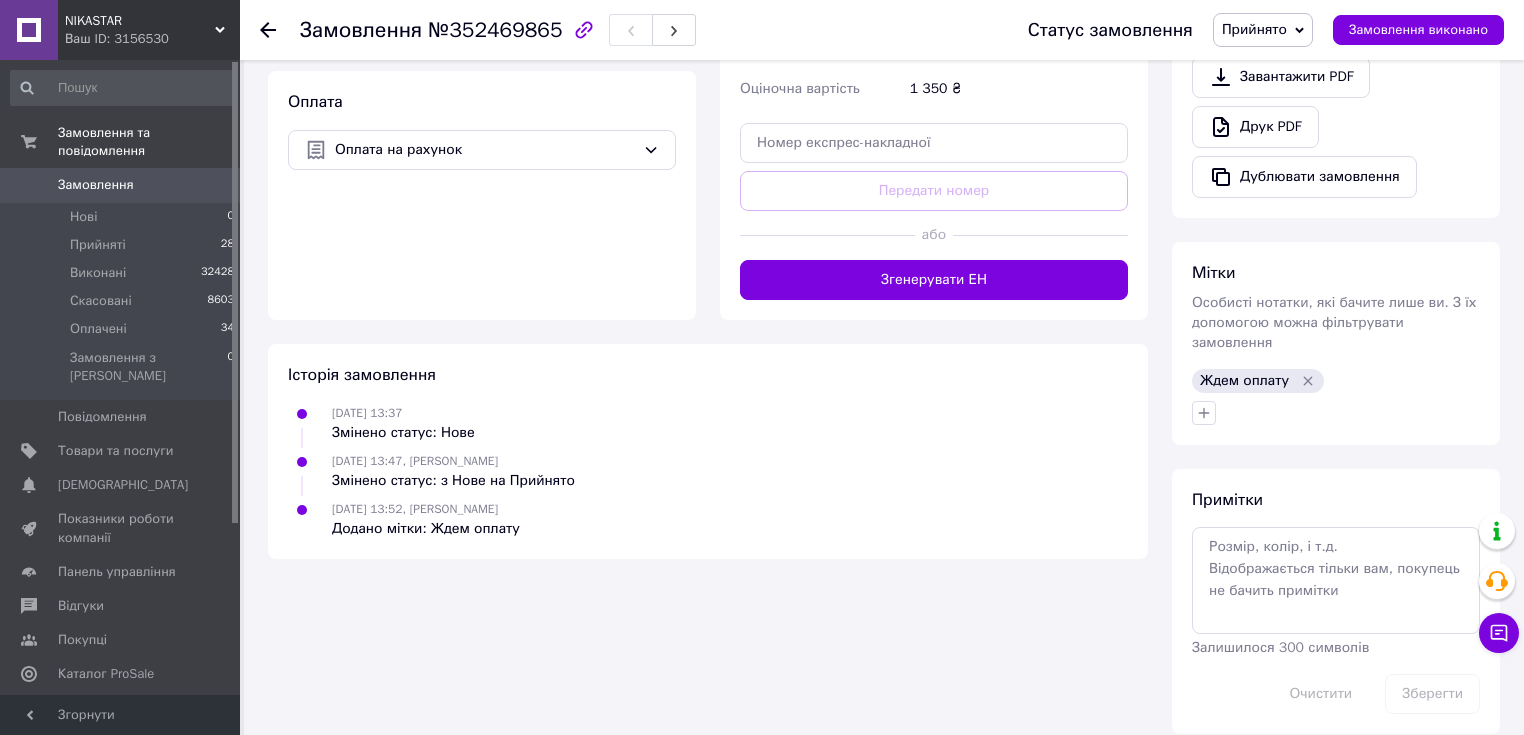 click 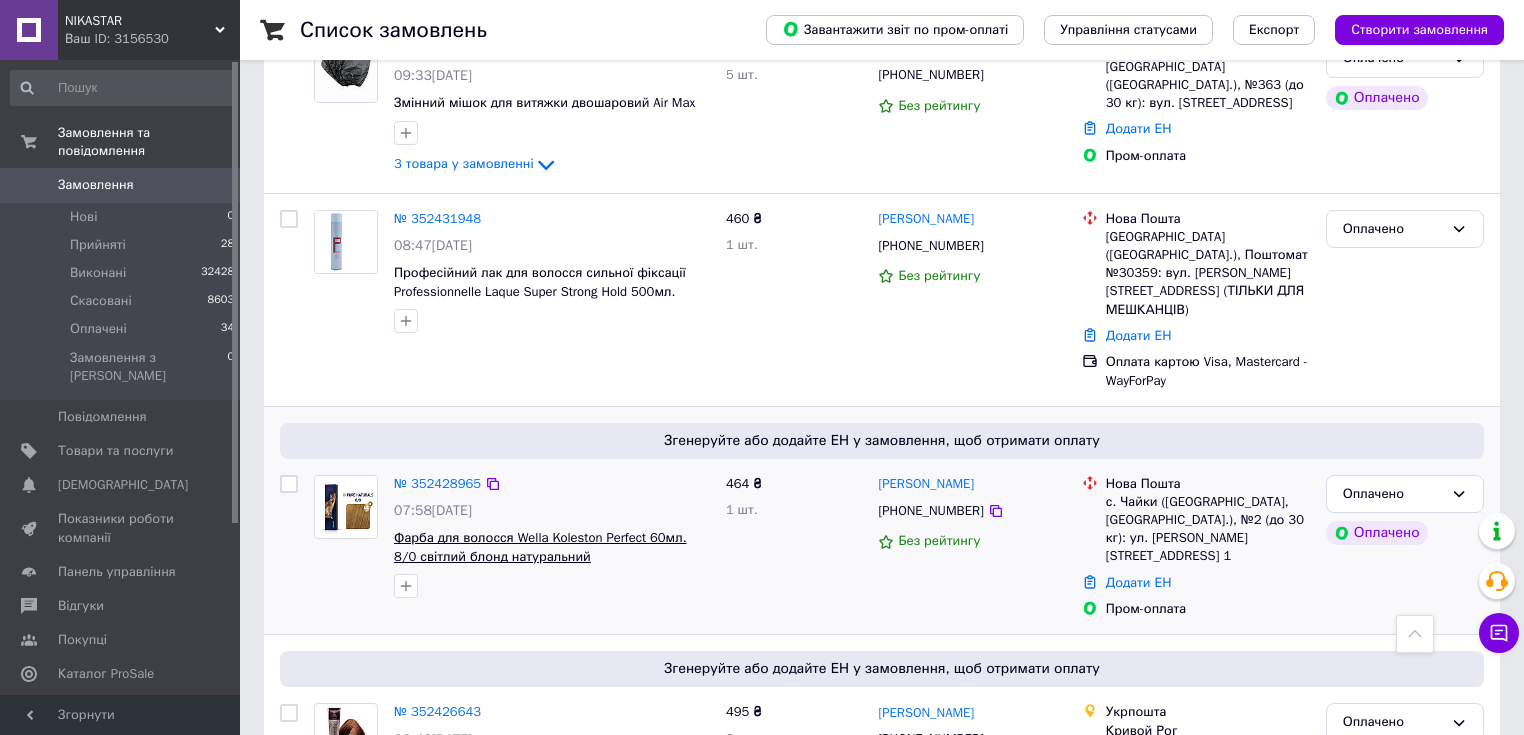 scroll, scrollTop: 1360, scrollLeft: 0, axis: vertical 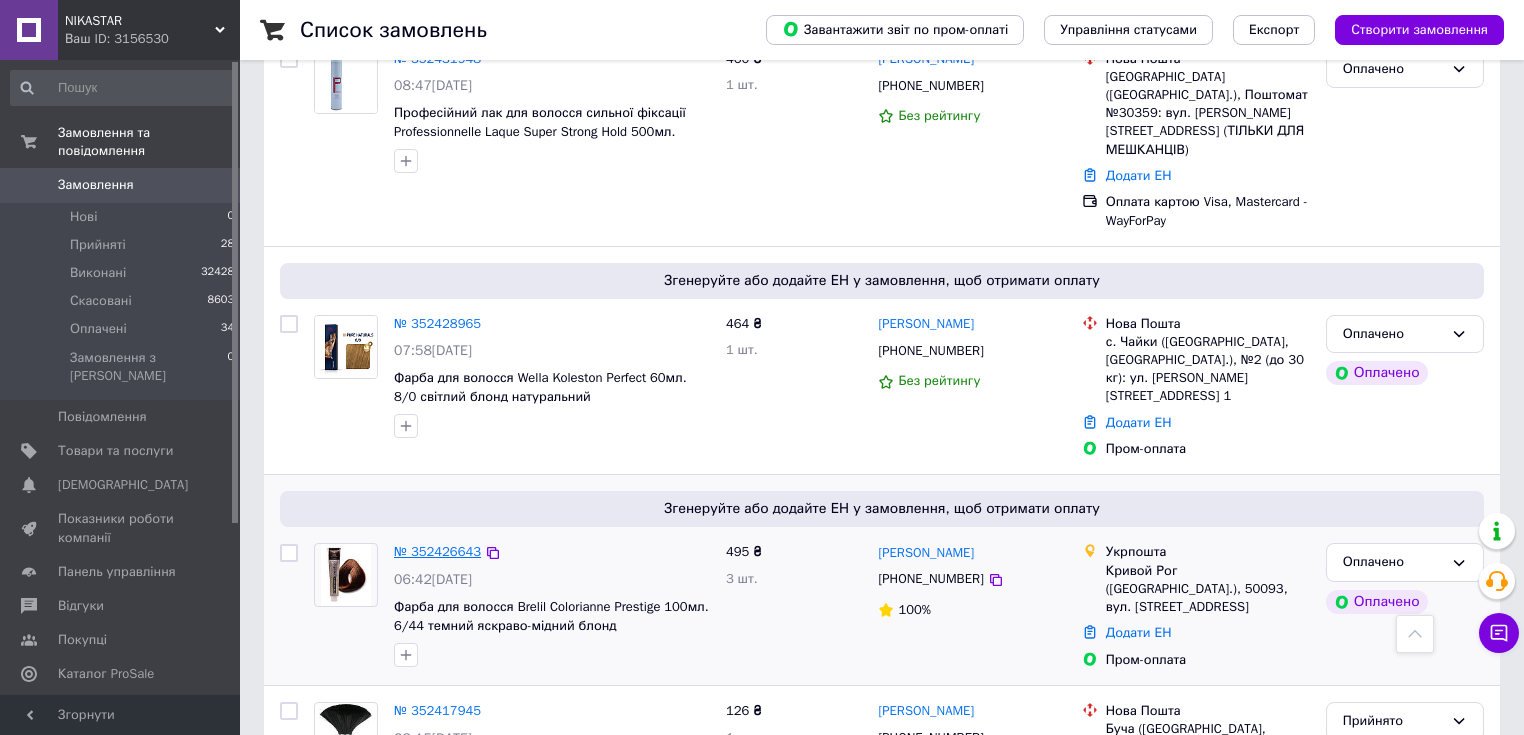 click on "№ 352426643" at bounding box center [437, 551] 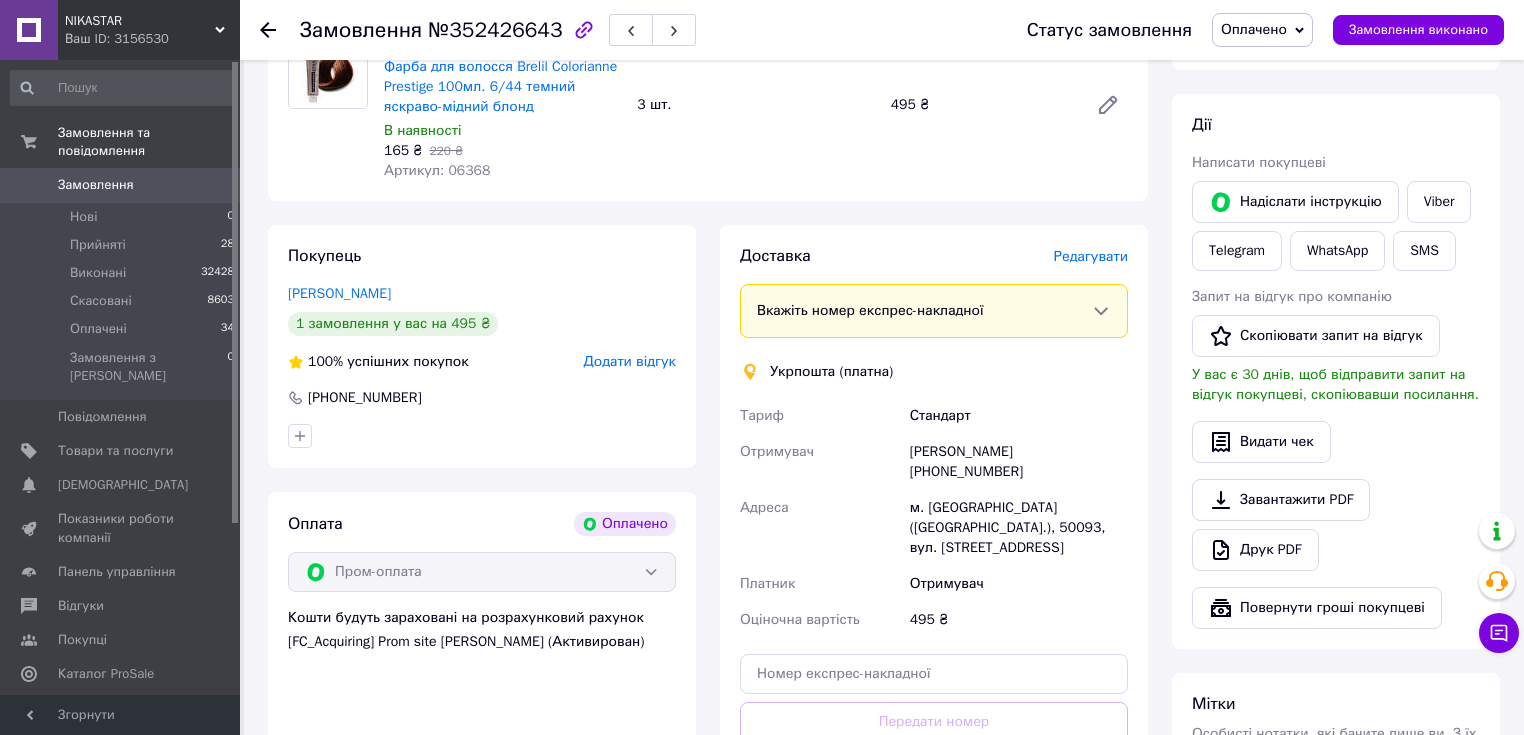 scroll, scrollTop: 184, scrollLeft: 0, axis: vertical 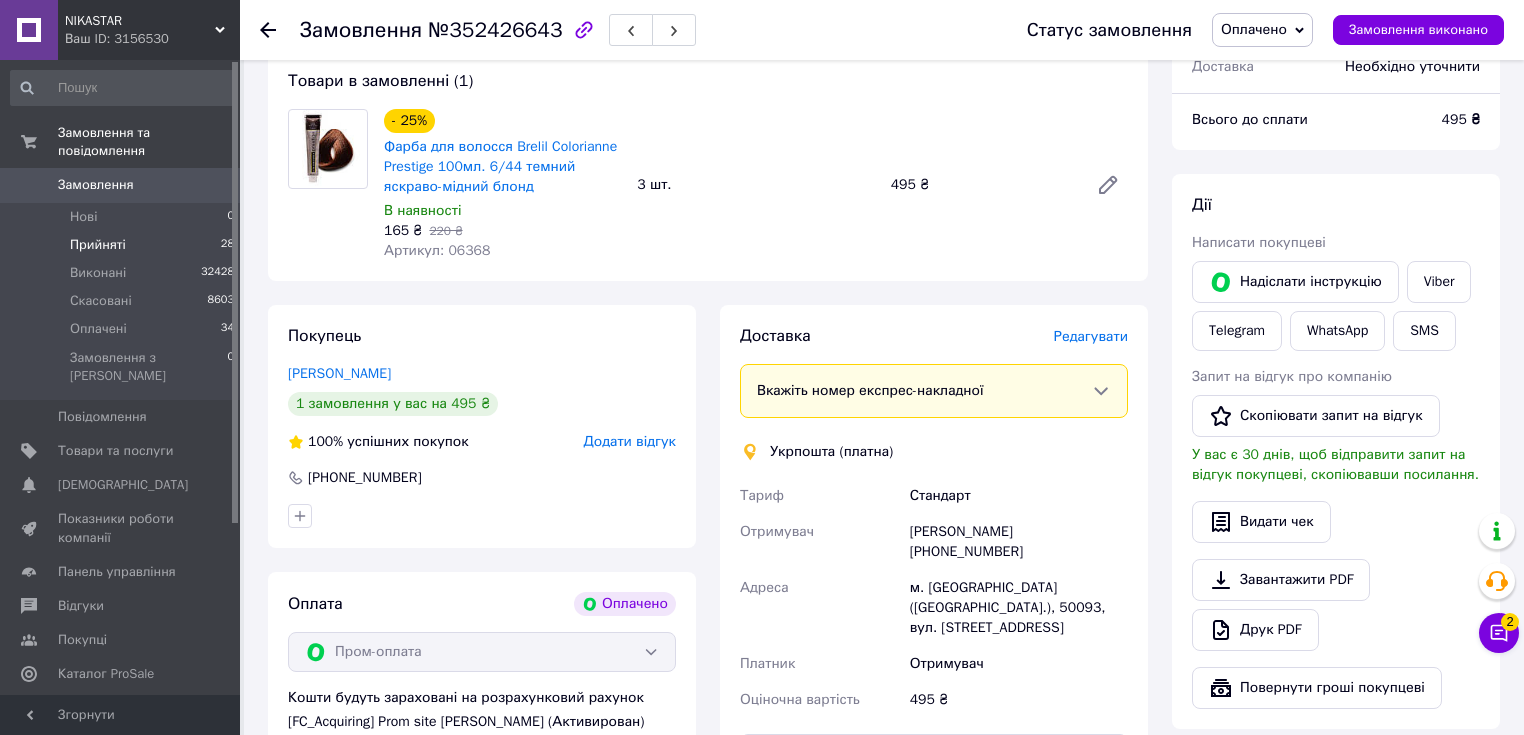 click on "Прийняті" at bounding box center [98, 245] 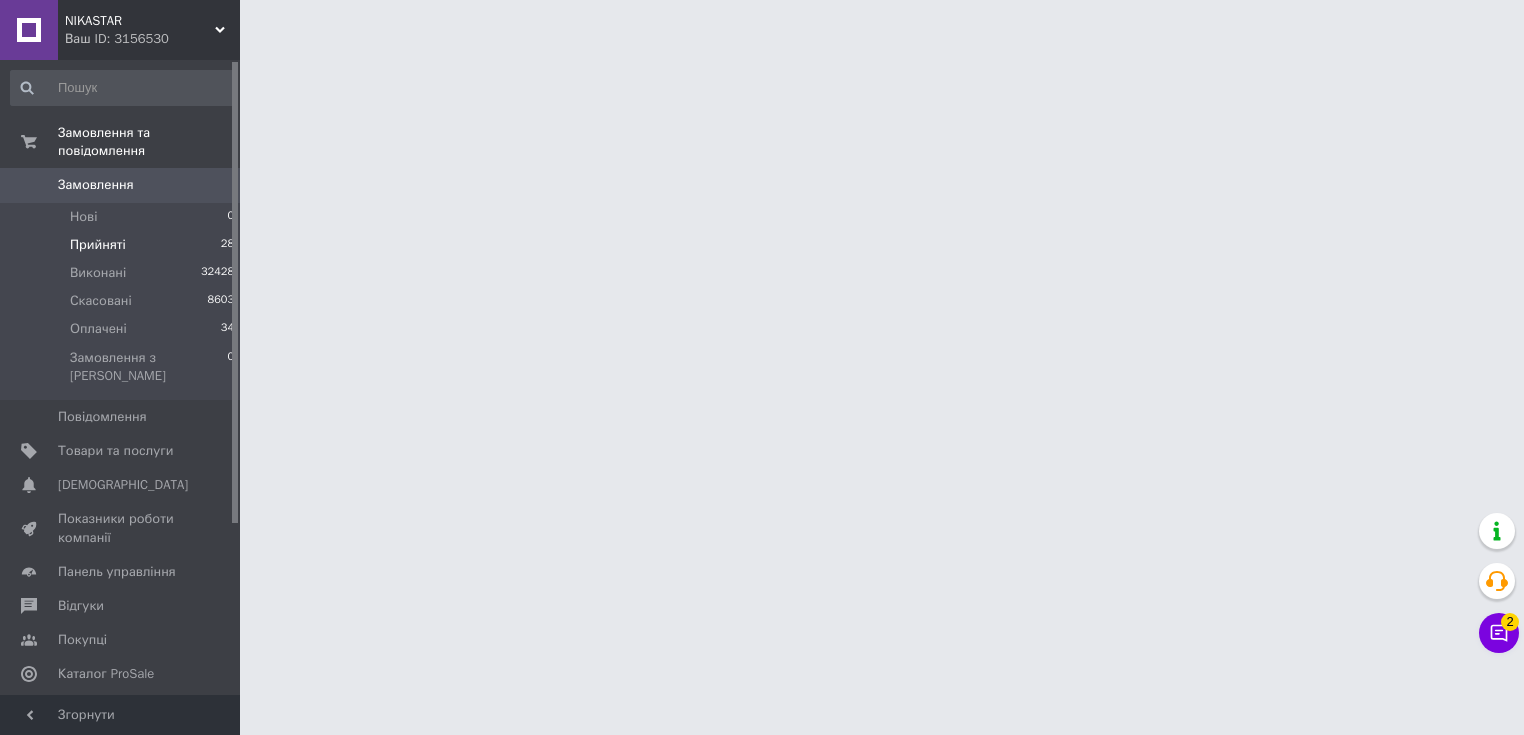 scroll, scrollTop: 0, scrollLeft: 0, axis: both 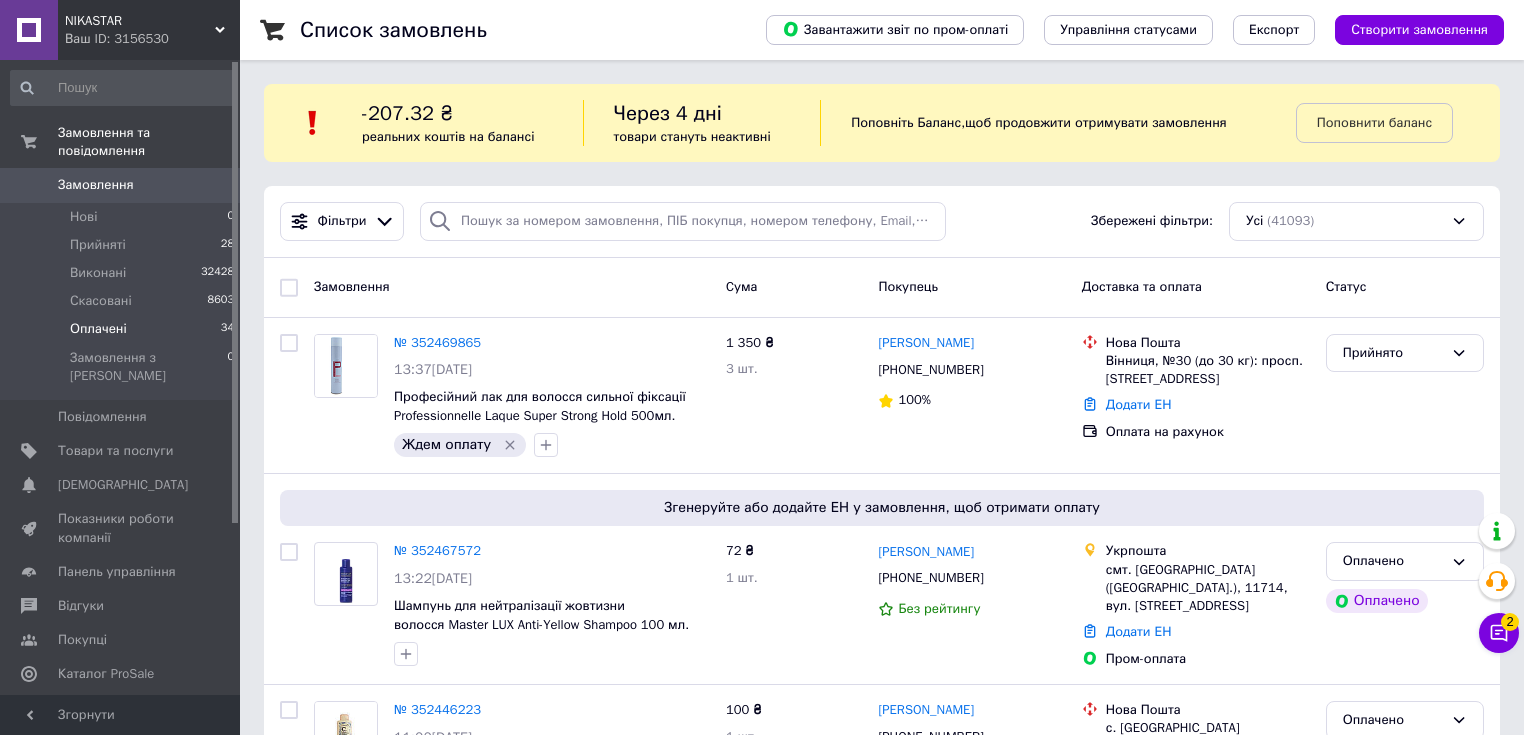 click on "Оплачені" at bounding box center [98, 329] 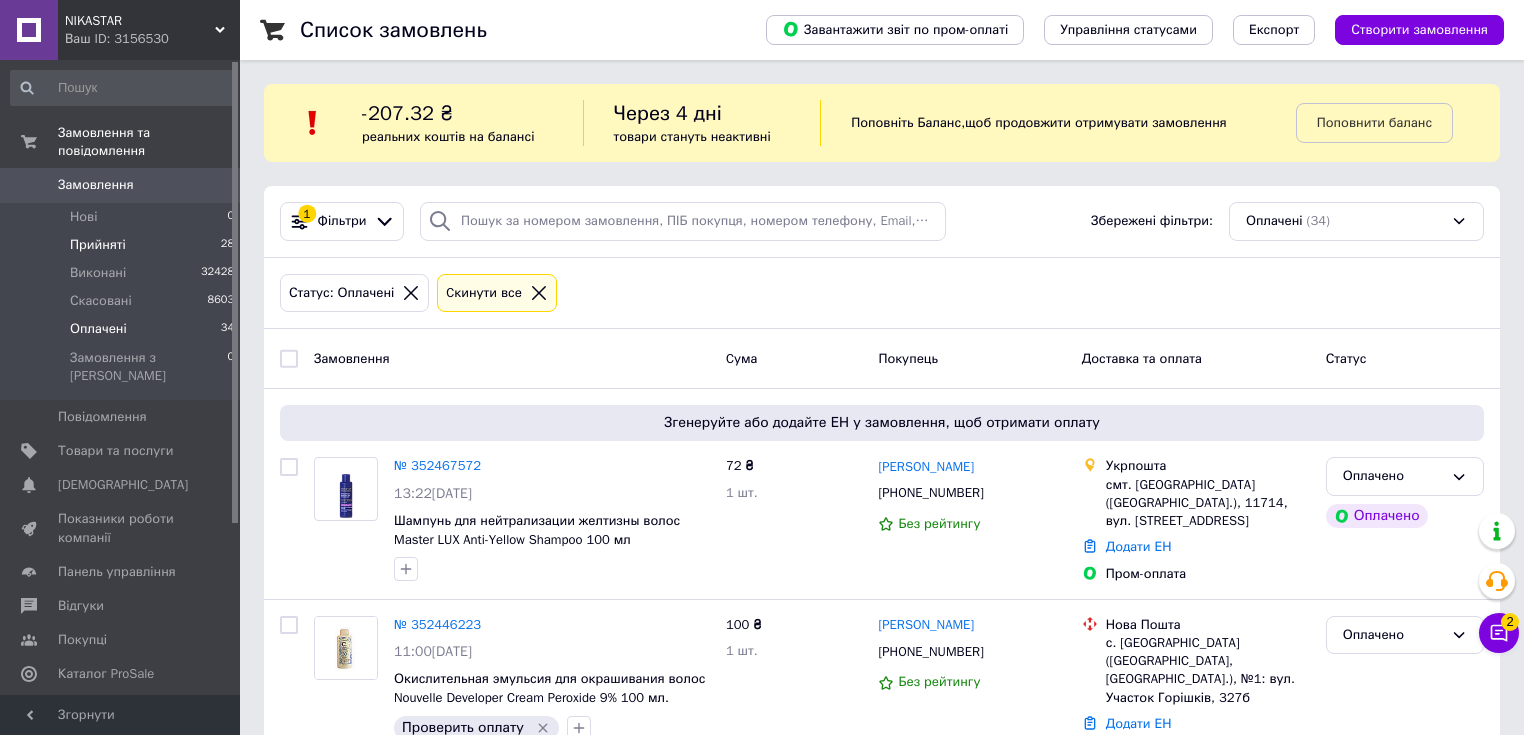 click on "Прийняті 28" at bounding box center (123, 245) 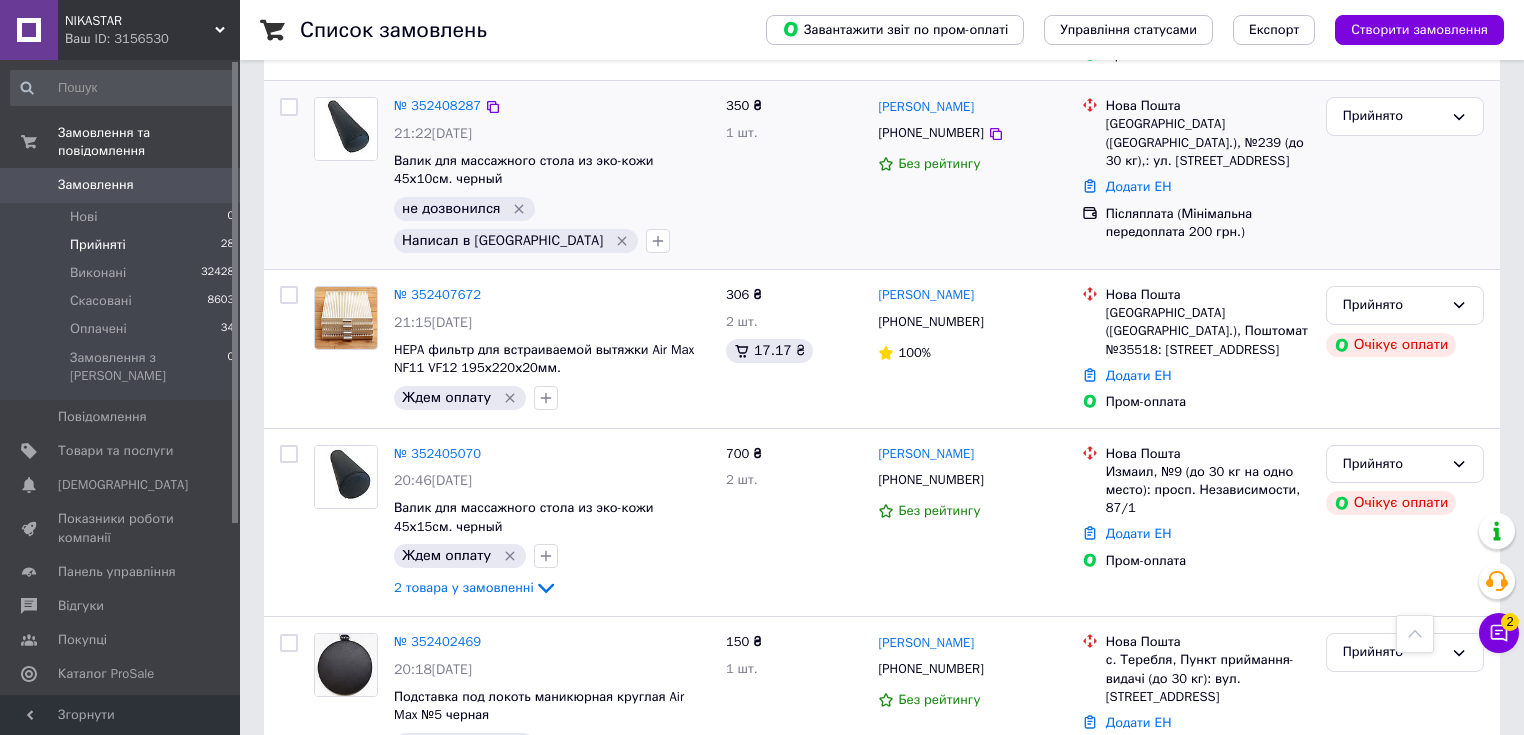 scroll, scrollTop: 880, scrollLeft: 0, axis: vertical 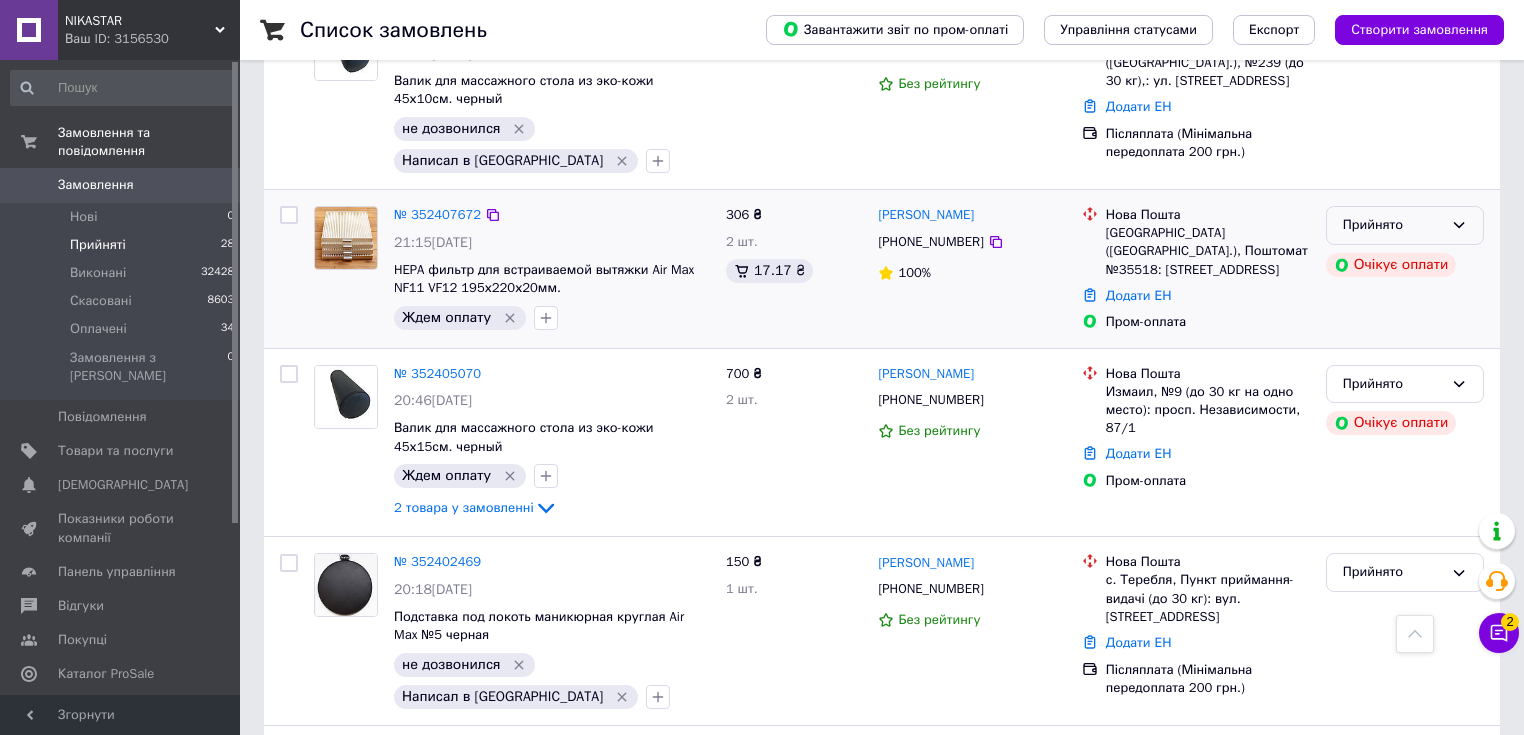 click 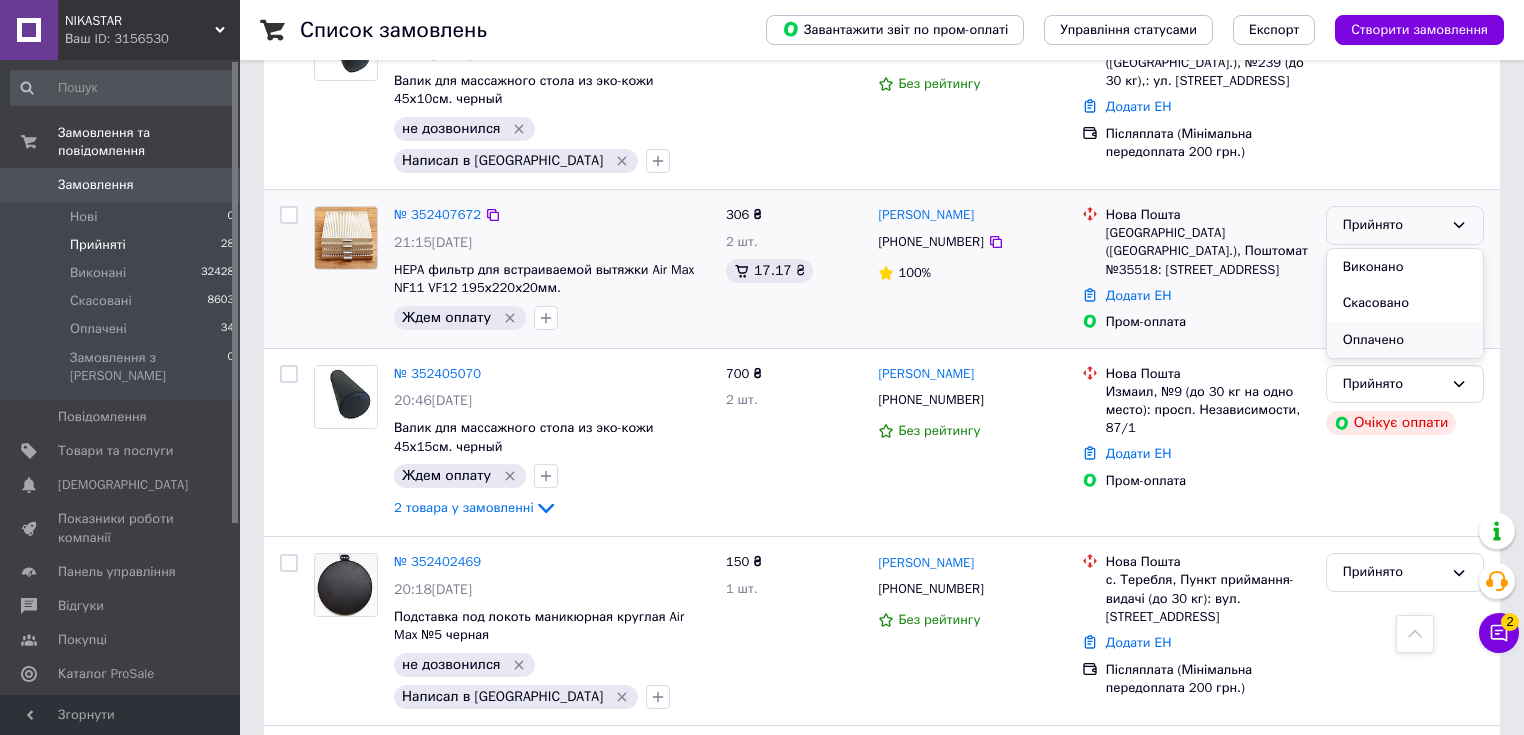 click on "Оплачено" at bounding box center (1405, 340) 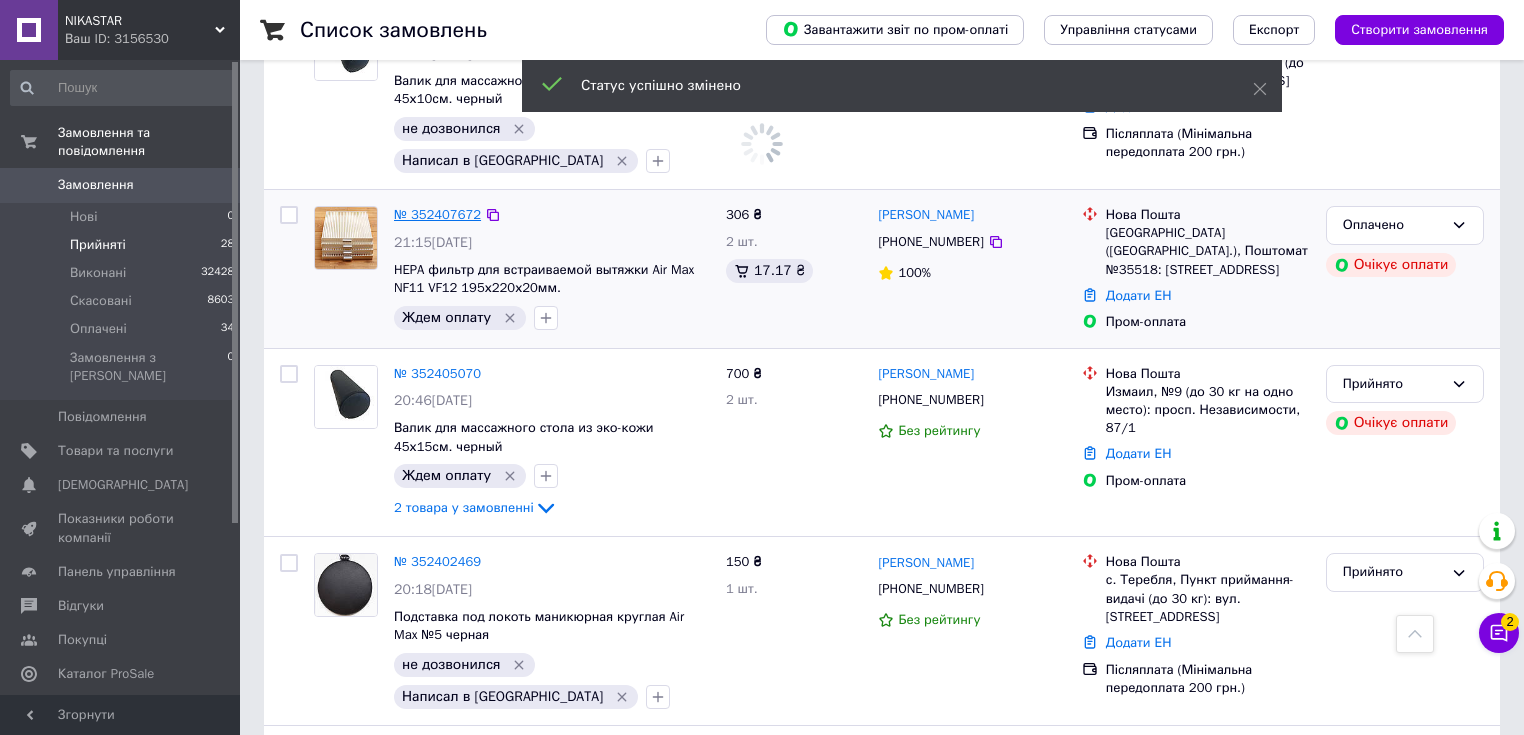 click on "№ 352407672" at bounding box center (437, 214) 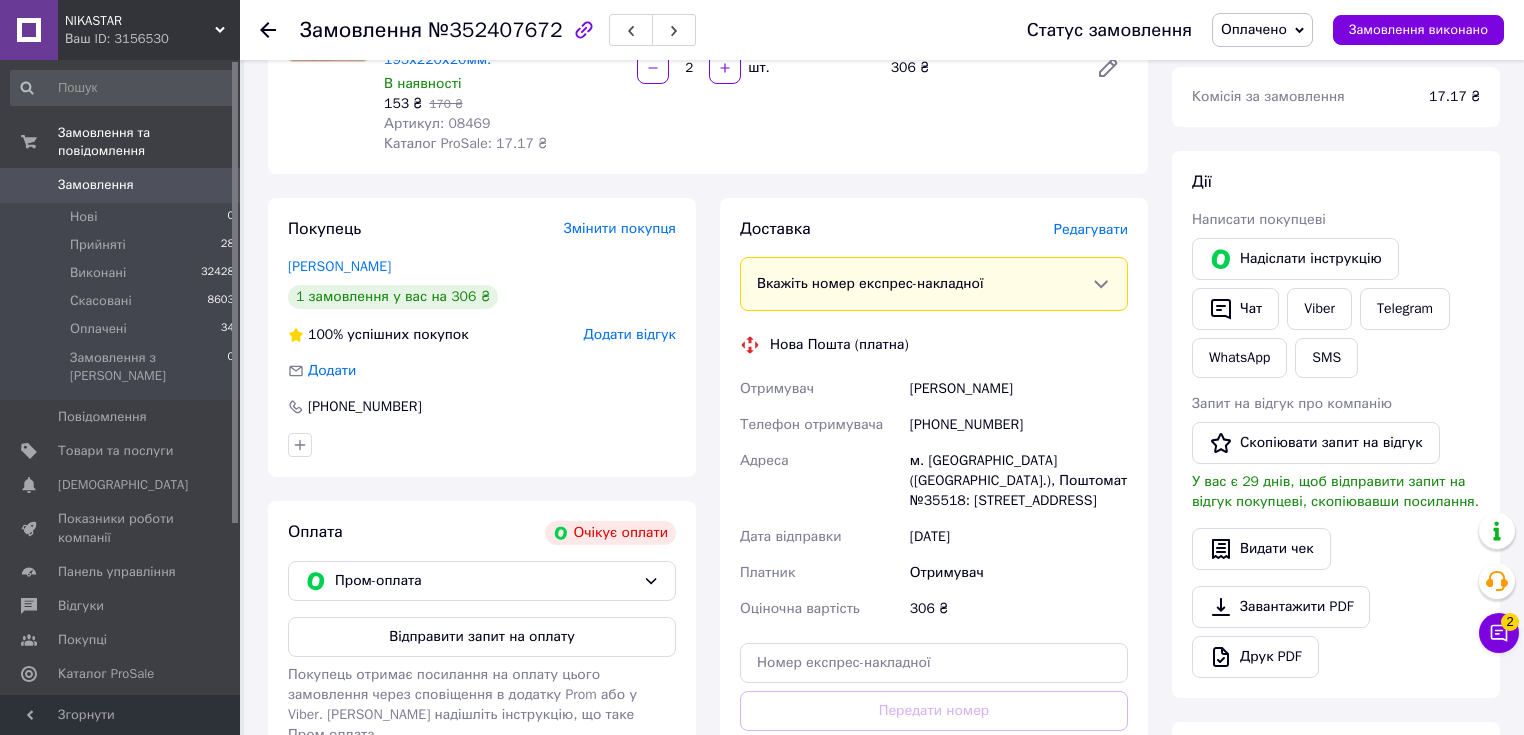 scroll, scrollTop: 329, scrollLeft: 0, axis: vertical 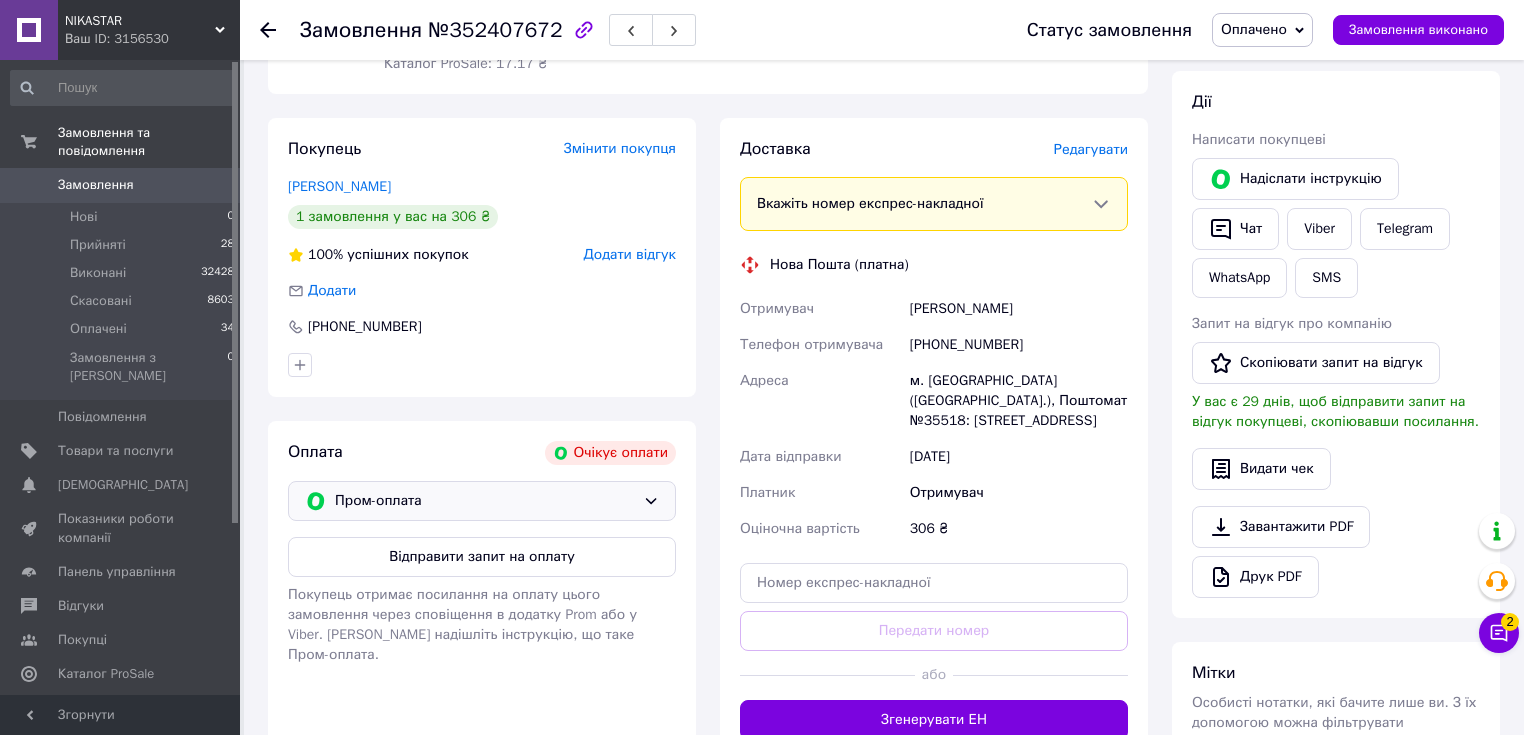 click on "Пром-оплата" at bounding box center [485, 501] 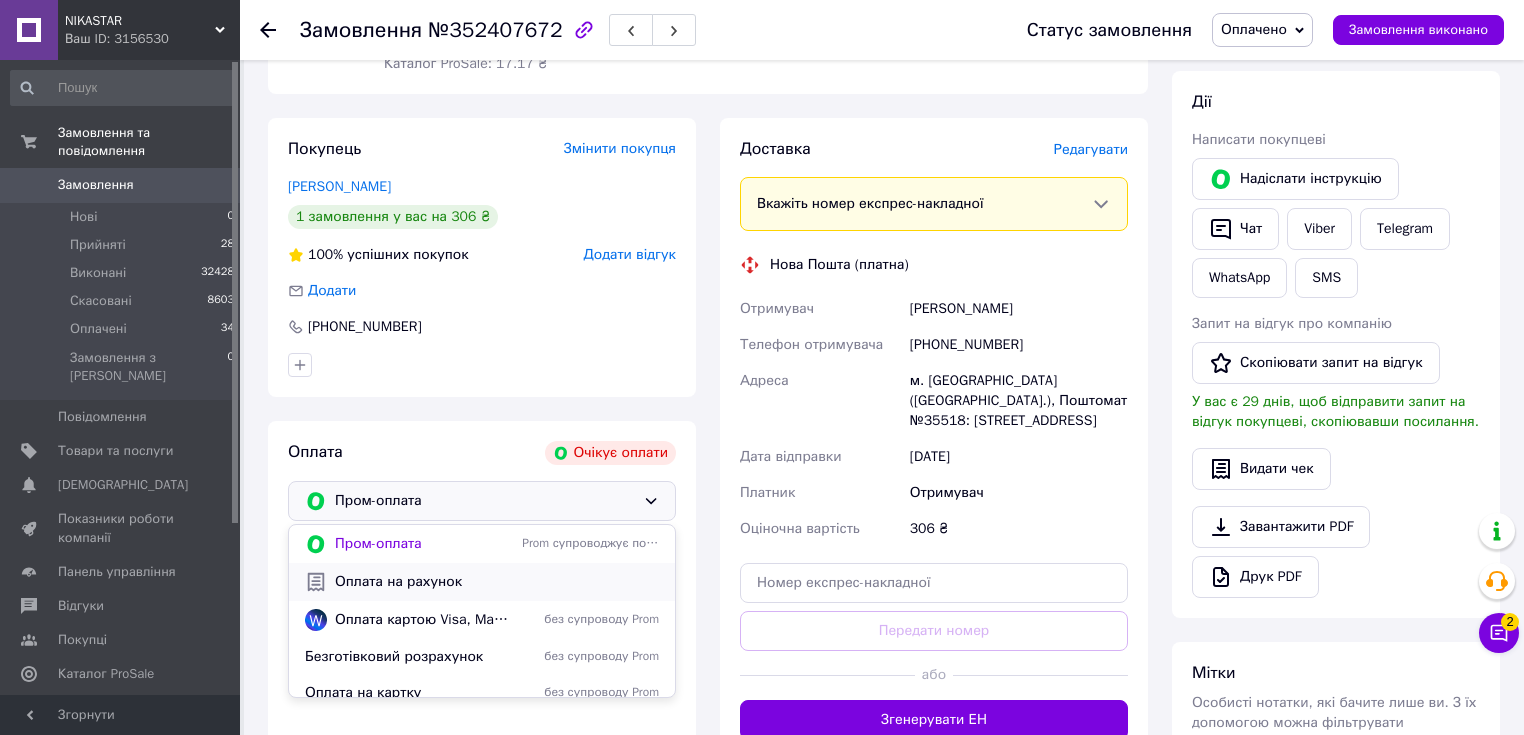 click on "Оплата на рахунок" at bounding box center (497, 582) 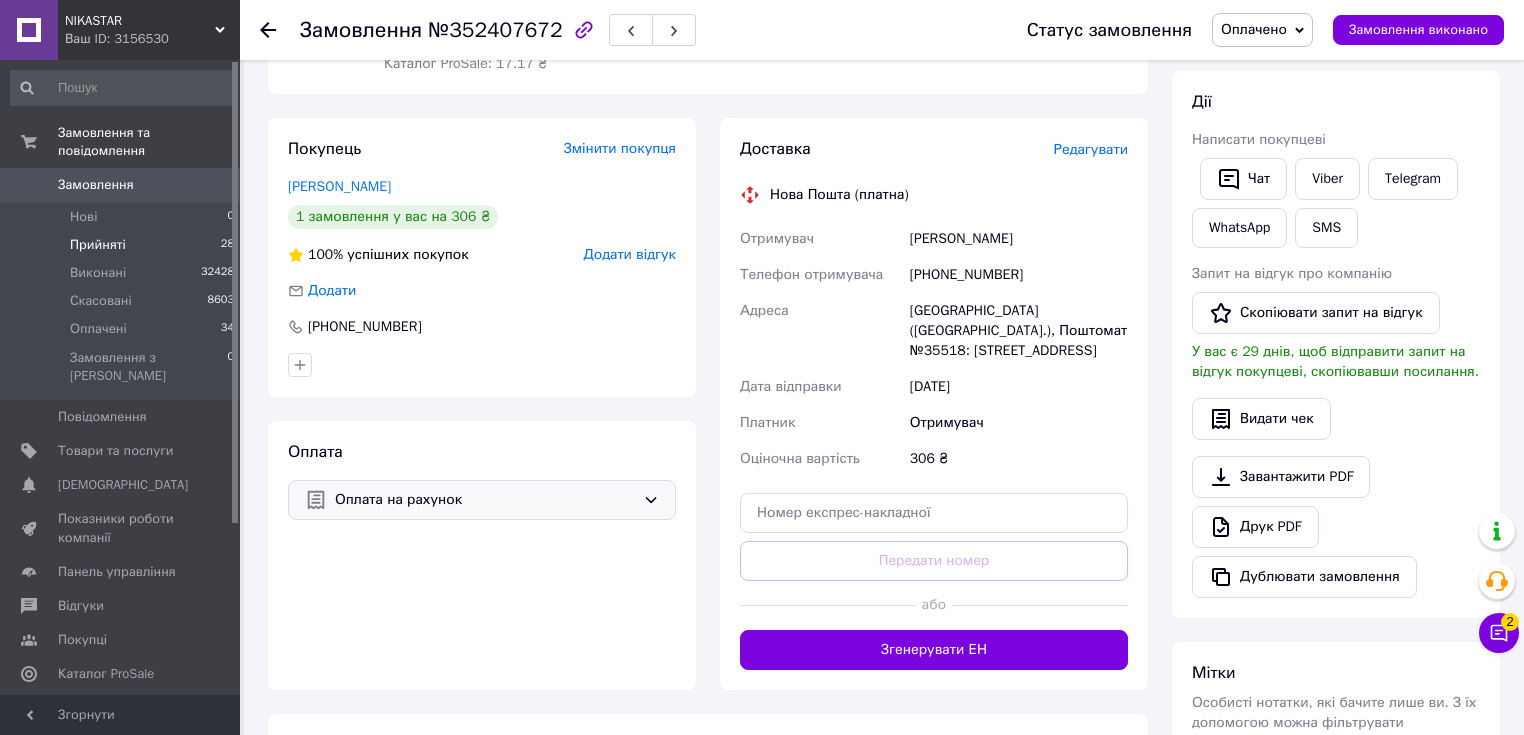 click on "Прийняті" at bounding box center [98, 245] 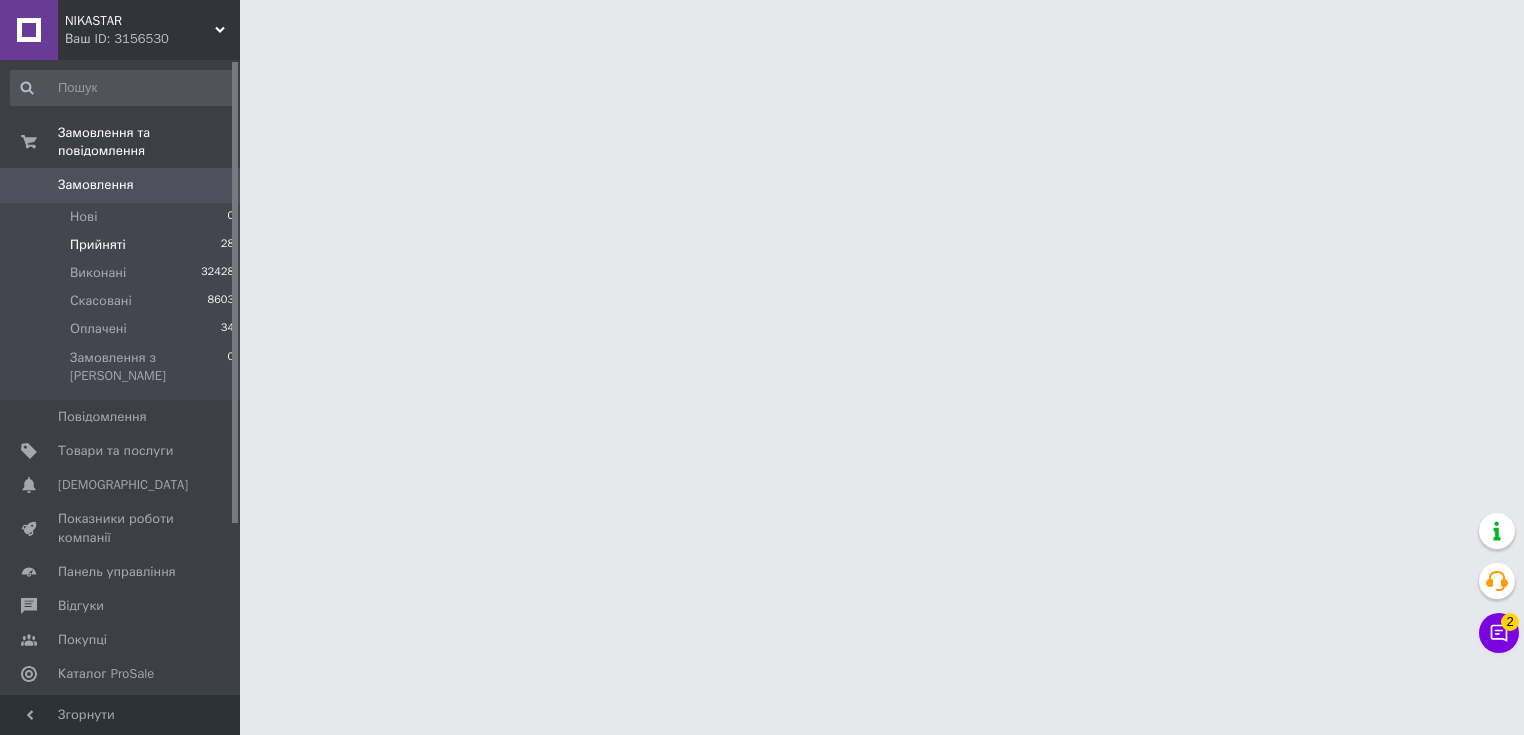 scroll, scrollTop: 0, scrollLeft: 0, axis: both 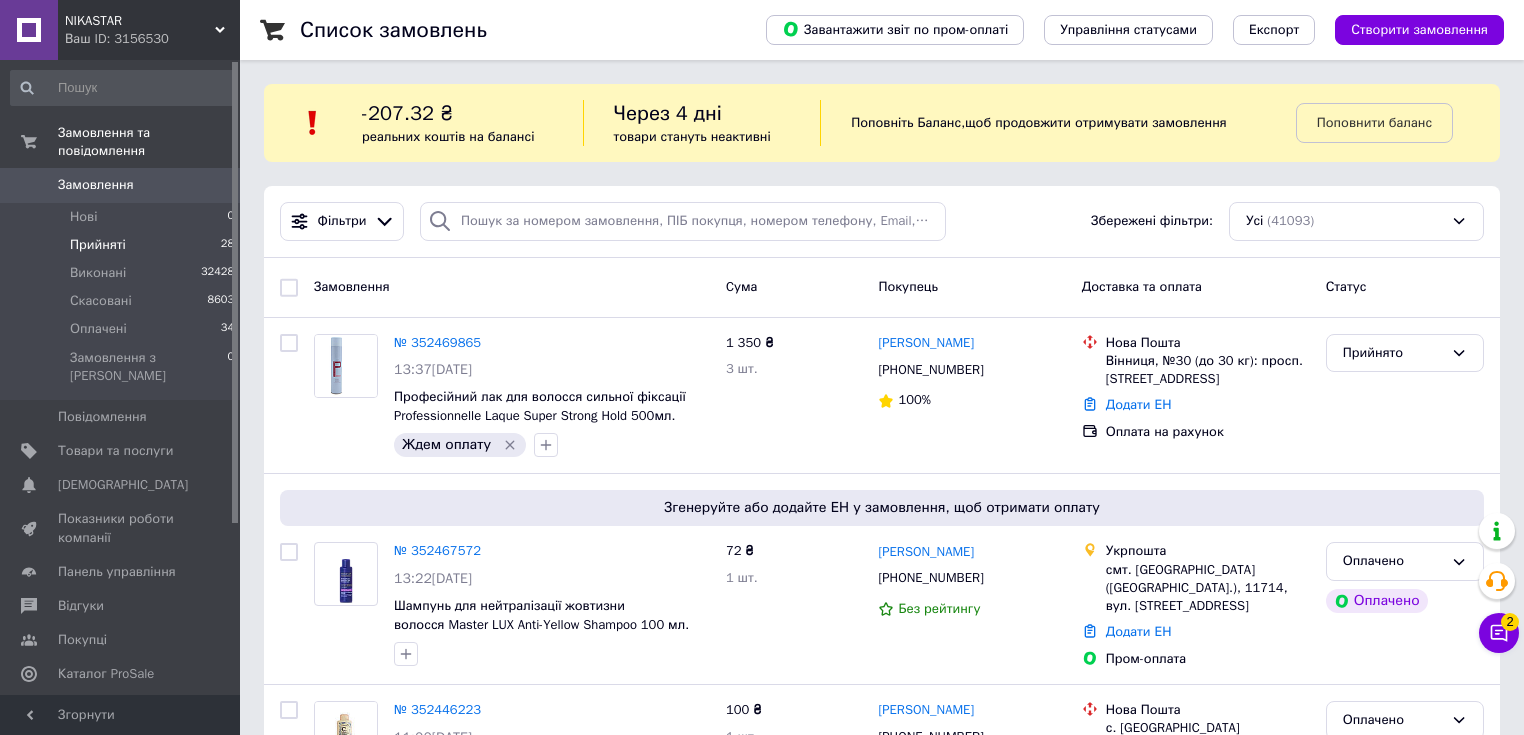 click on "Прийняті" at bounding box center (98, 245) 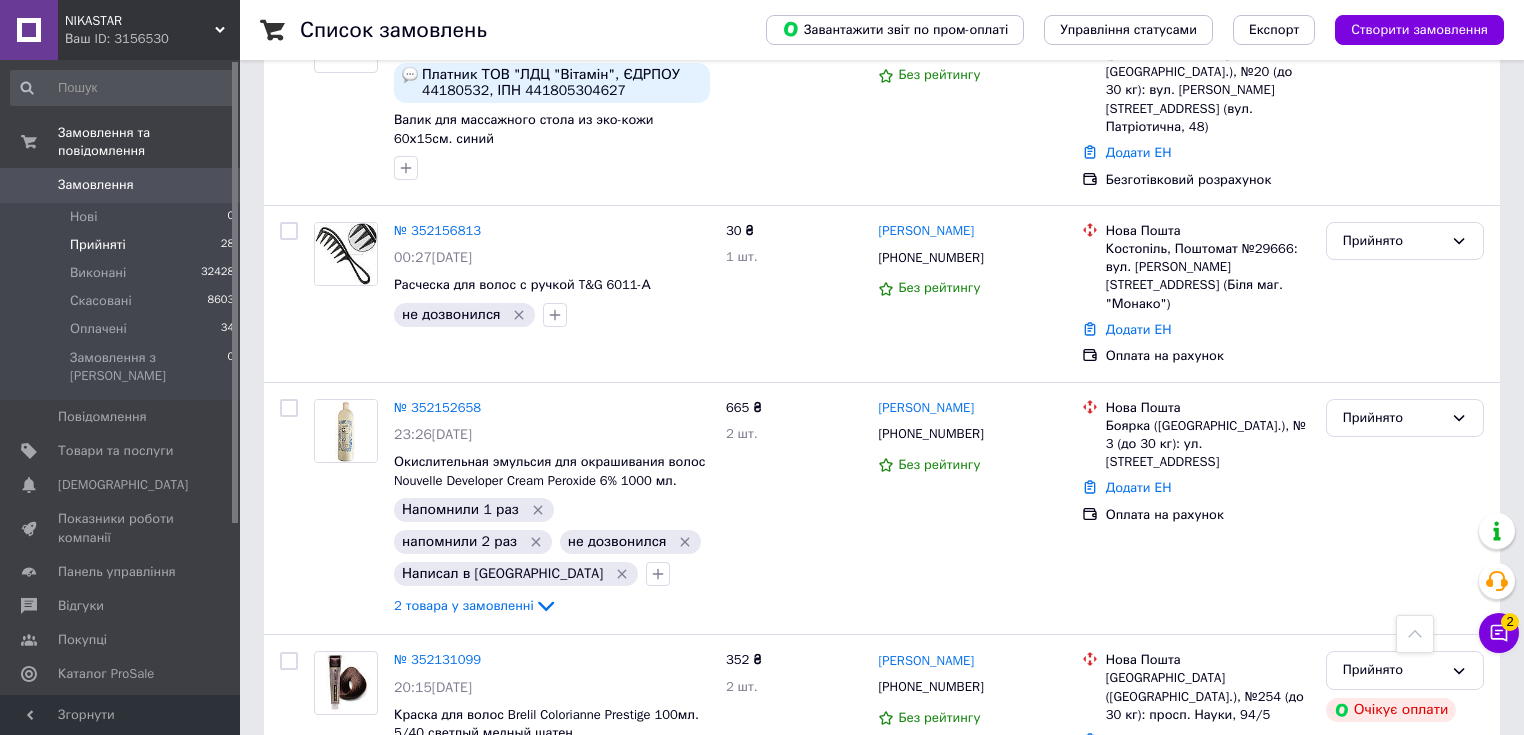 scroll, scrollTop: 3680, scrollLeft: 0, axis: vertical 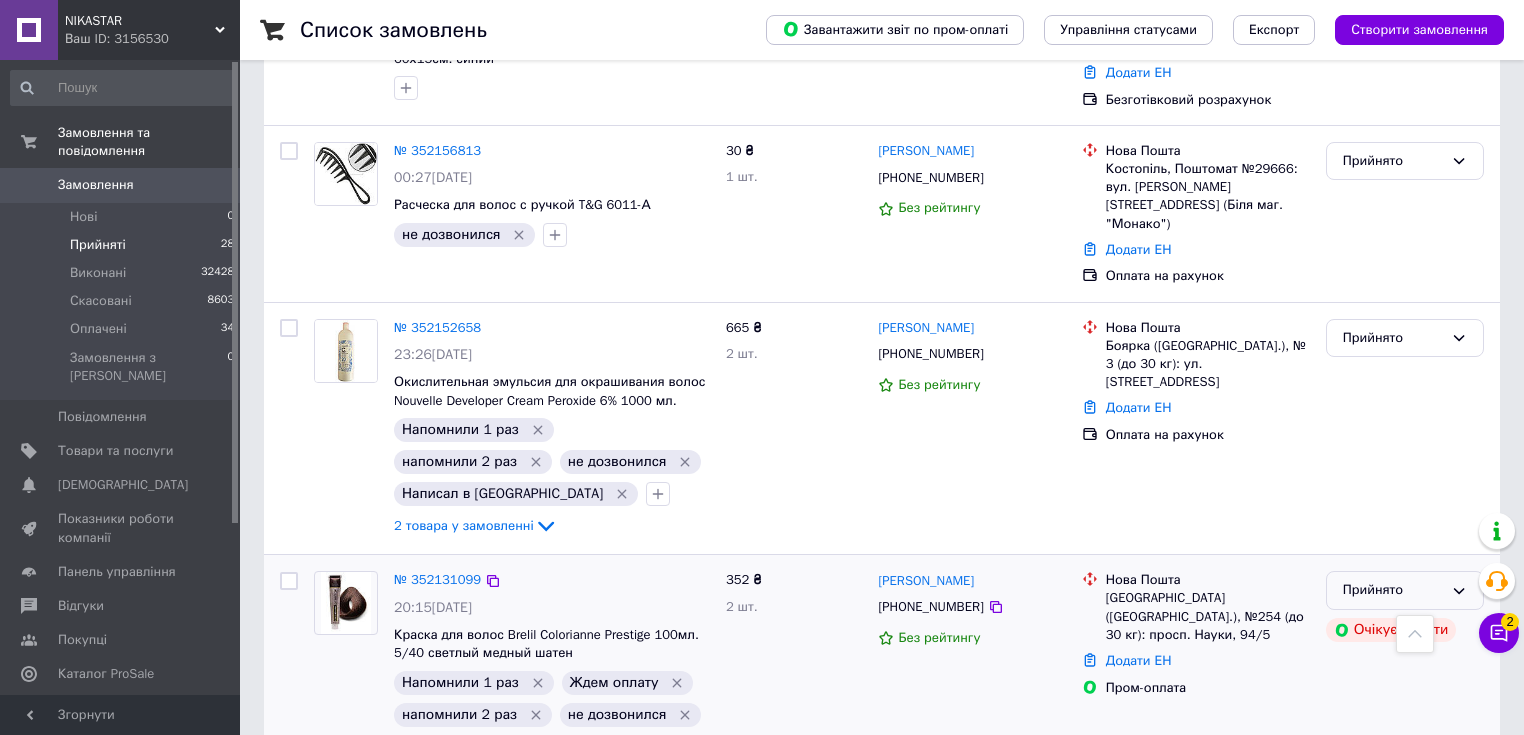 click 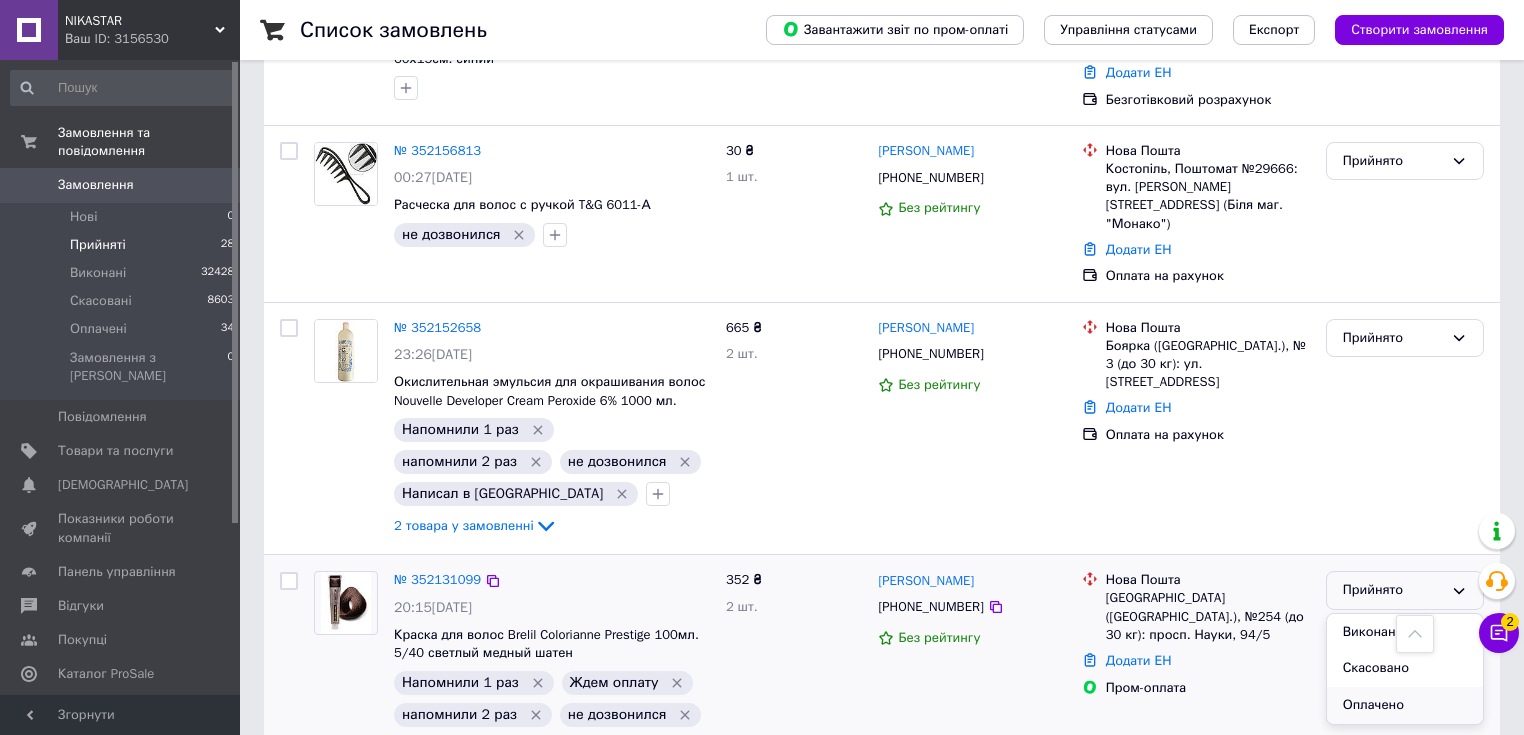 click on "Оплачено" at bounding box center [1405, 705] 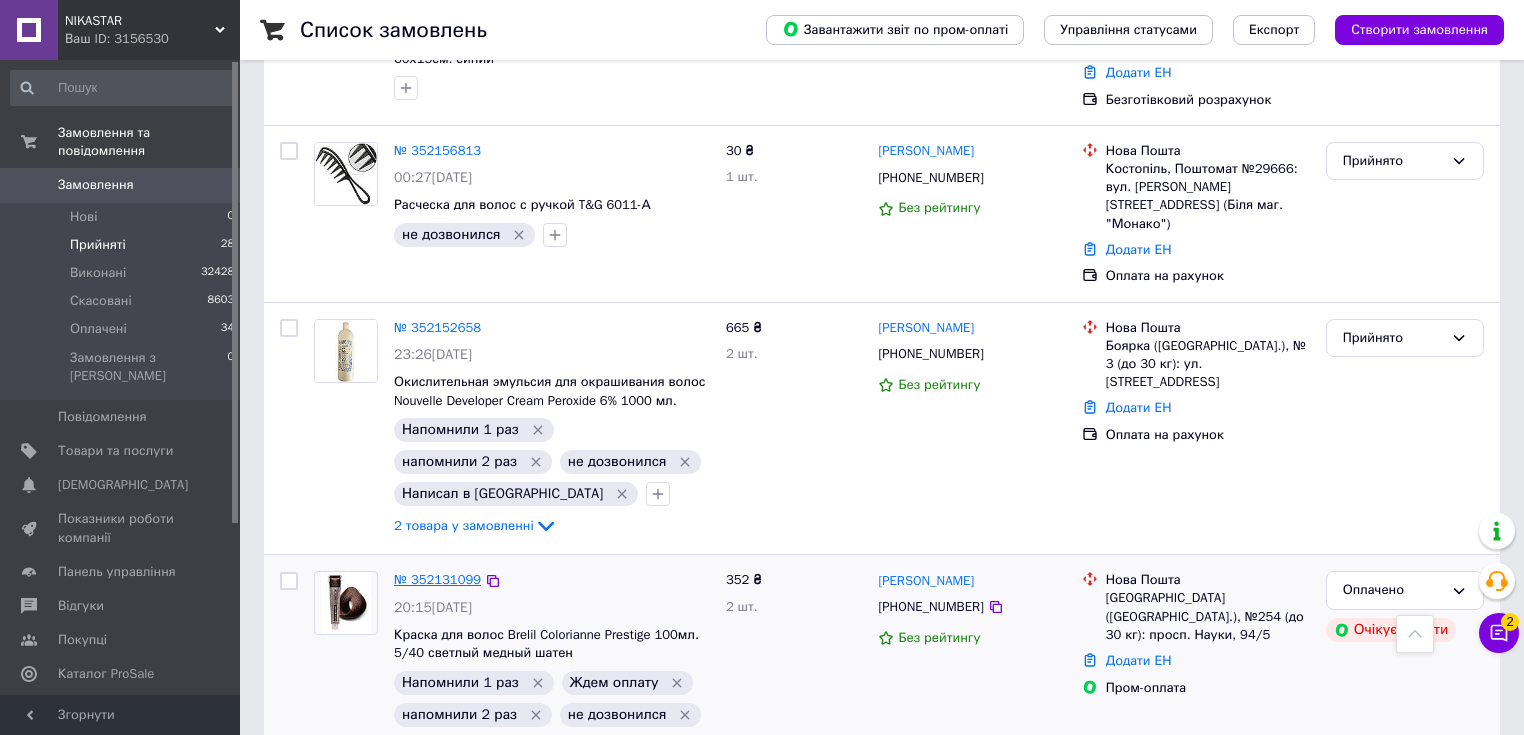 click on "№ 352131099" at bounding box center (437, 579) 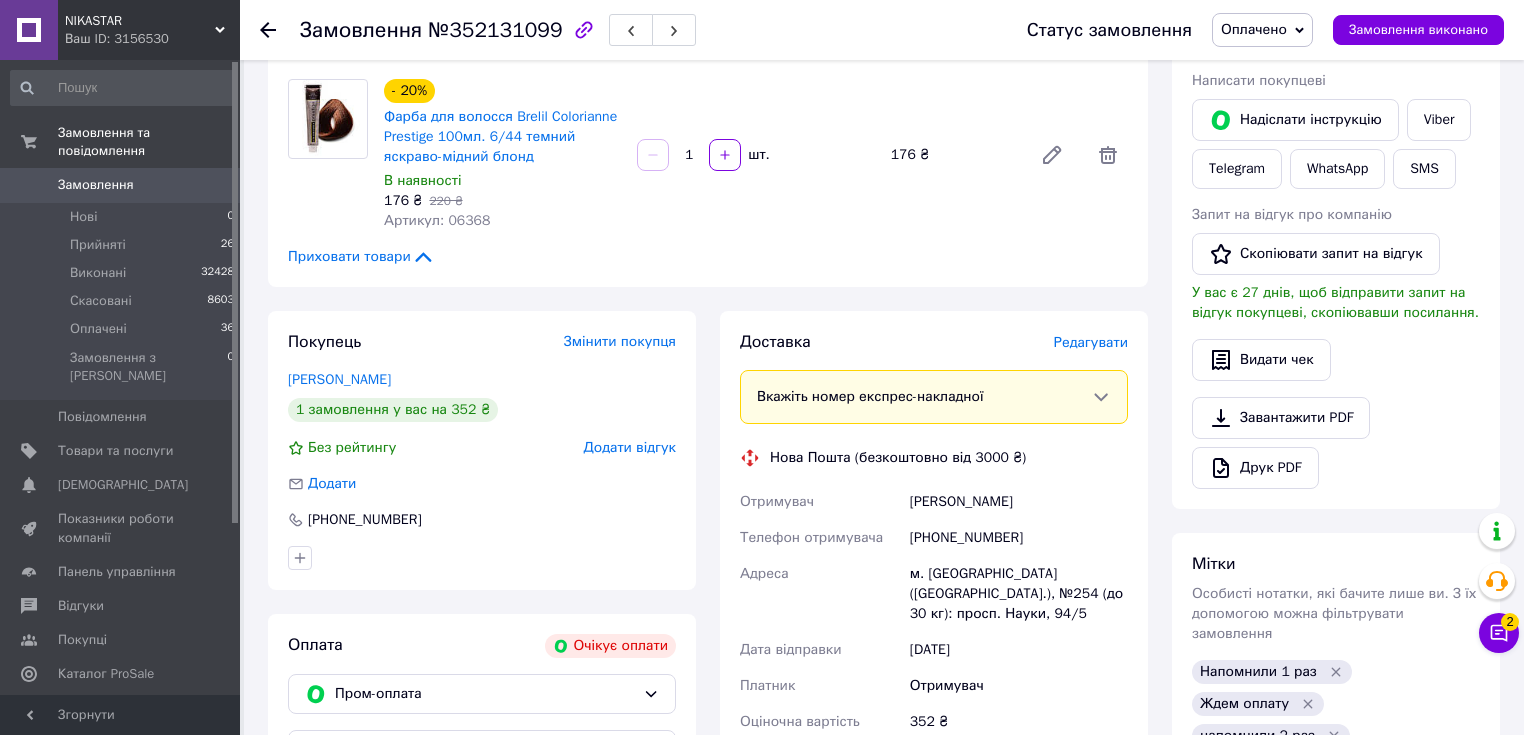 scroll, scrollTop: 480, scrollLeft: 0, axis: vertical 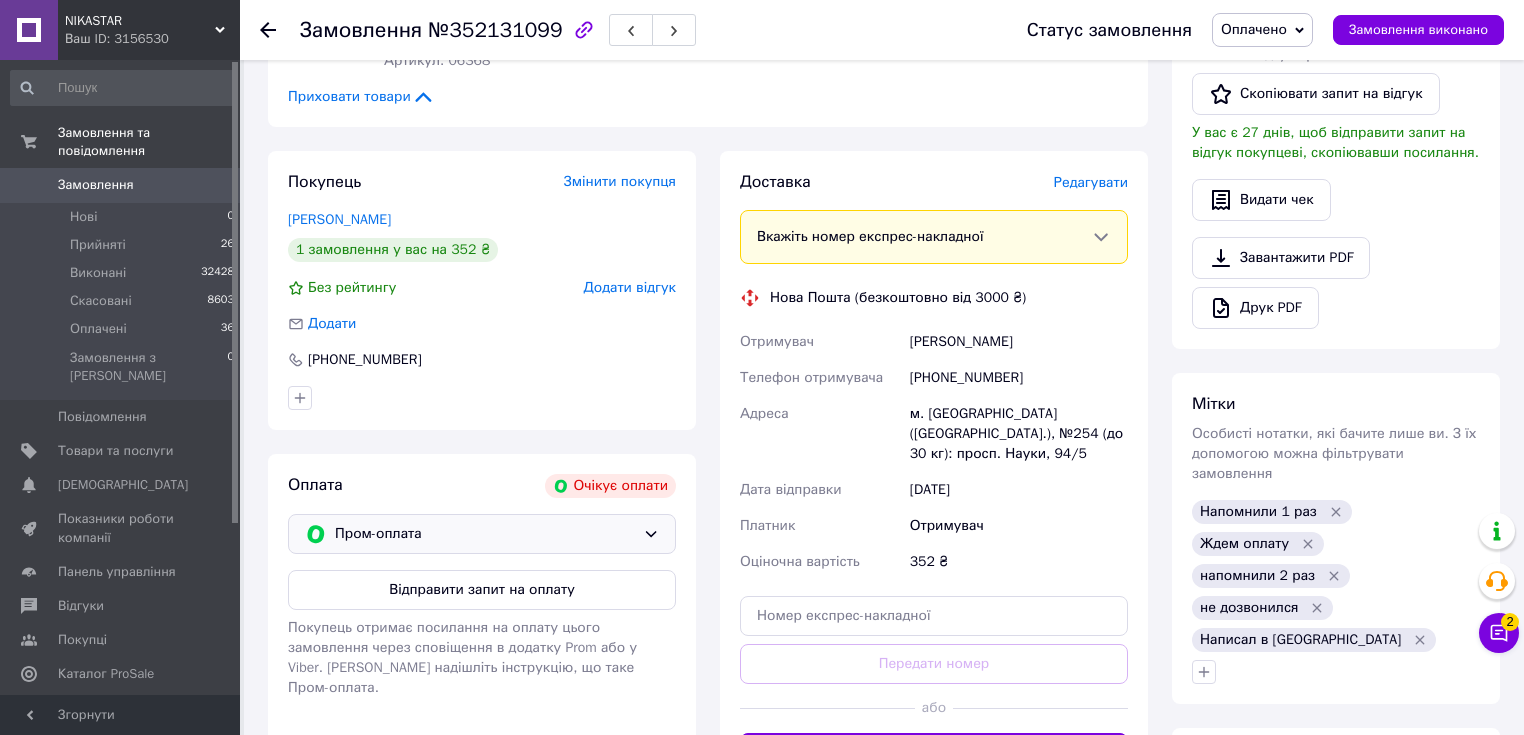 click on "Пром-оплата" at bounding box center [485, 534] 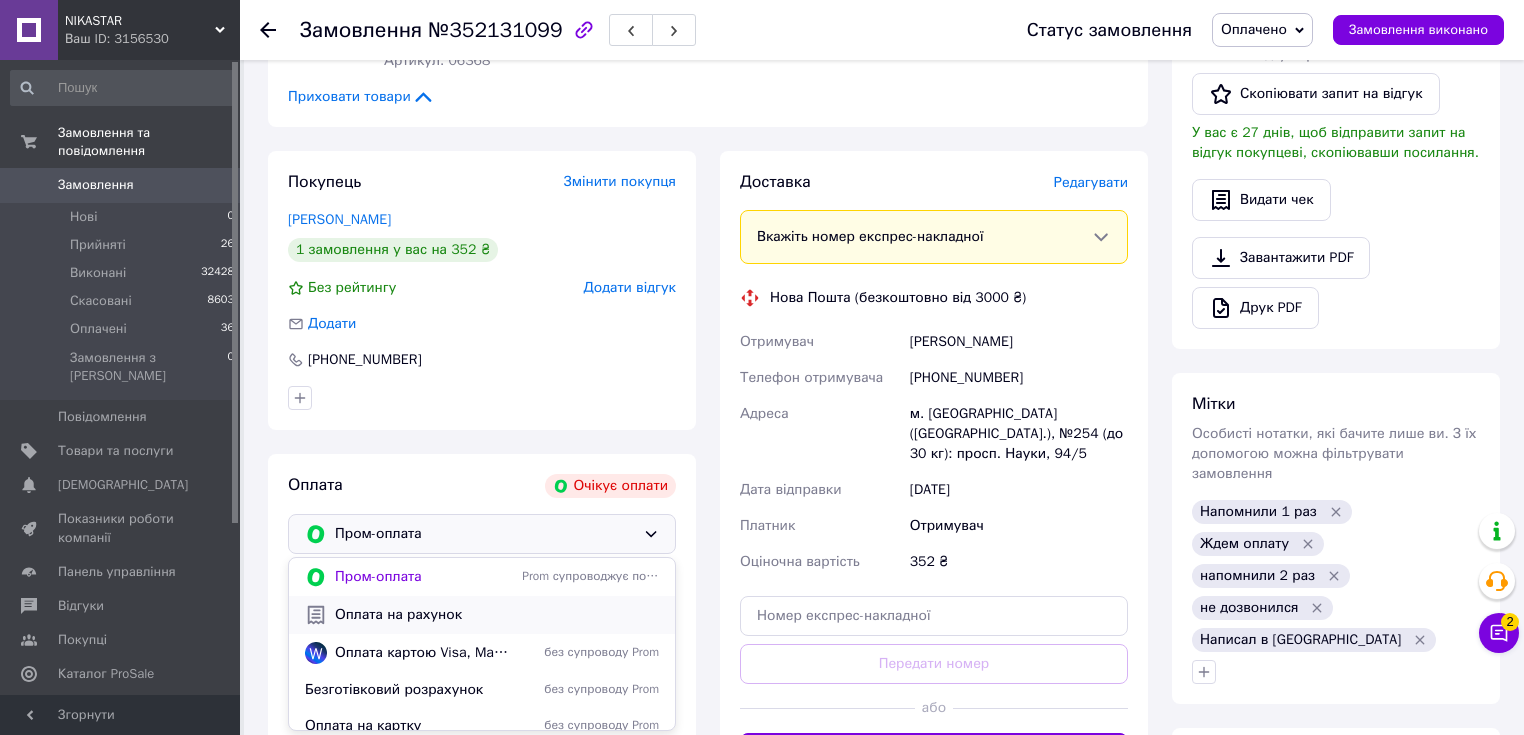 click on "Оплата на рахунок" at bounding box center (497, 615) 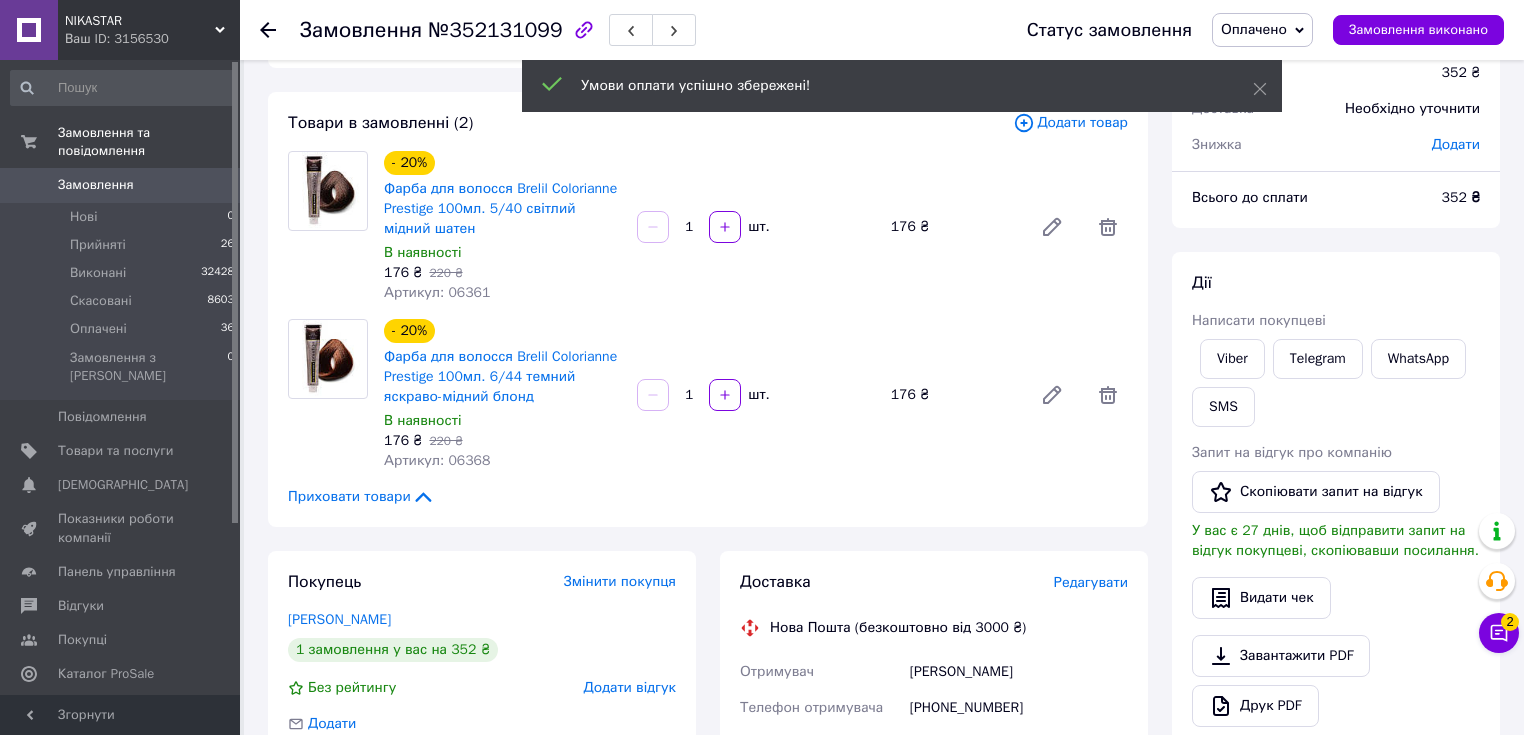scroll, scrollTop: 0, scrollLeft: 0, axis: both 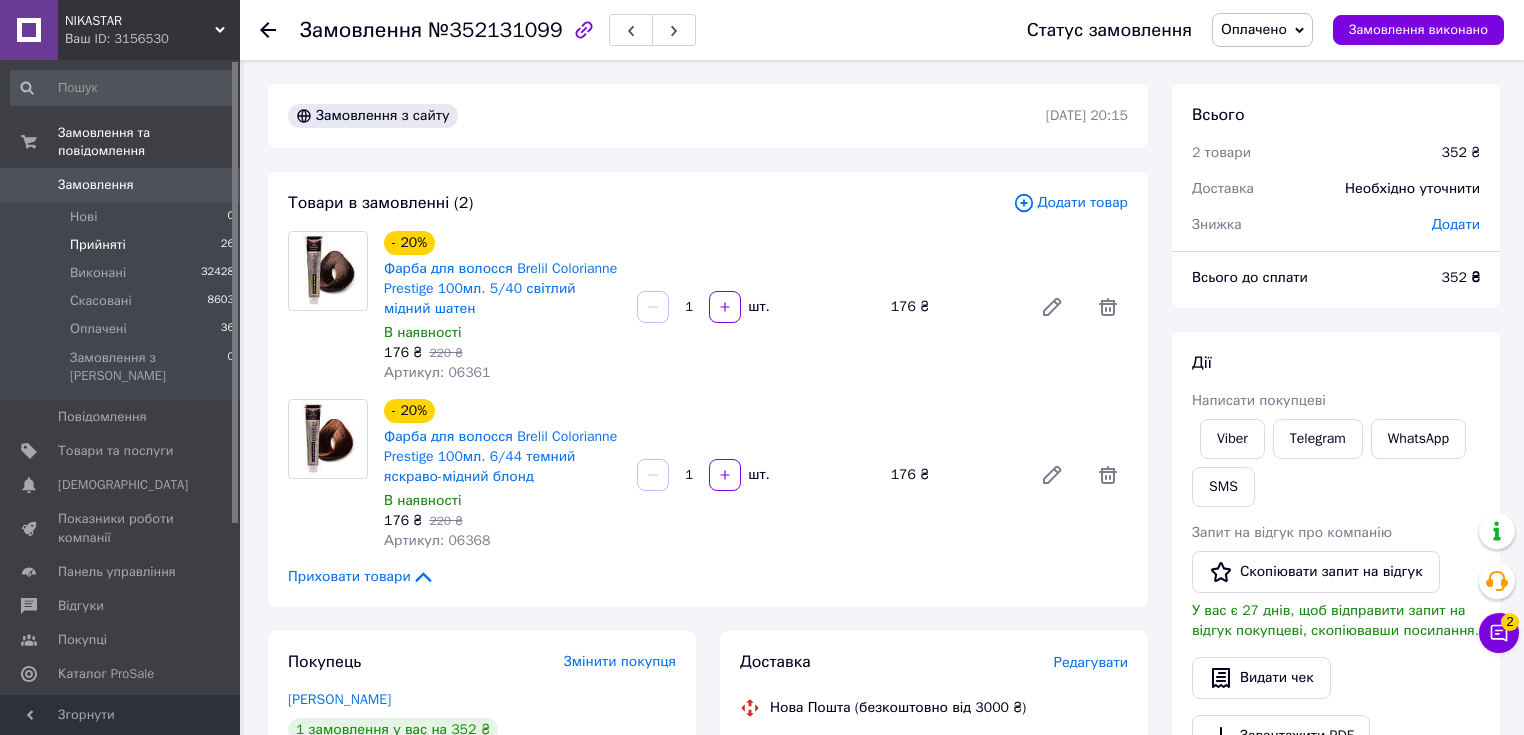 click on "Прийняті" at bounding box center [98, 245] 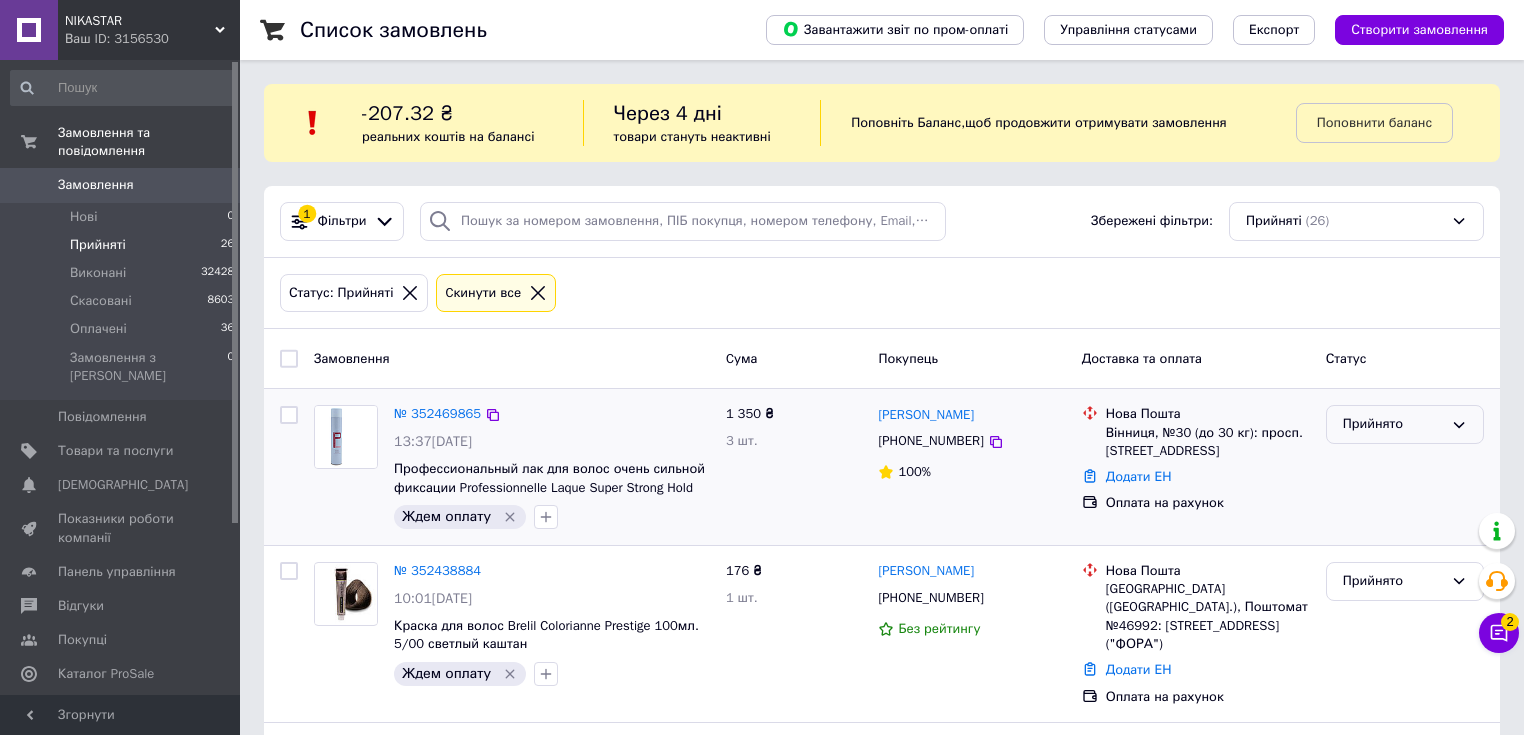 click on "Прийнято" at bounding box center (1405, 424) 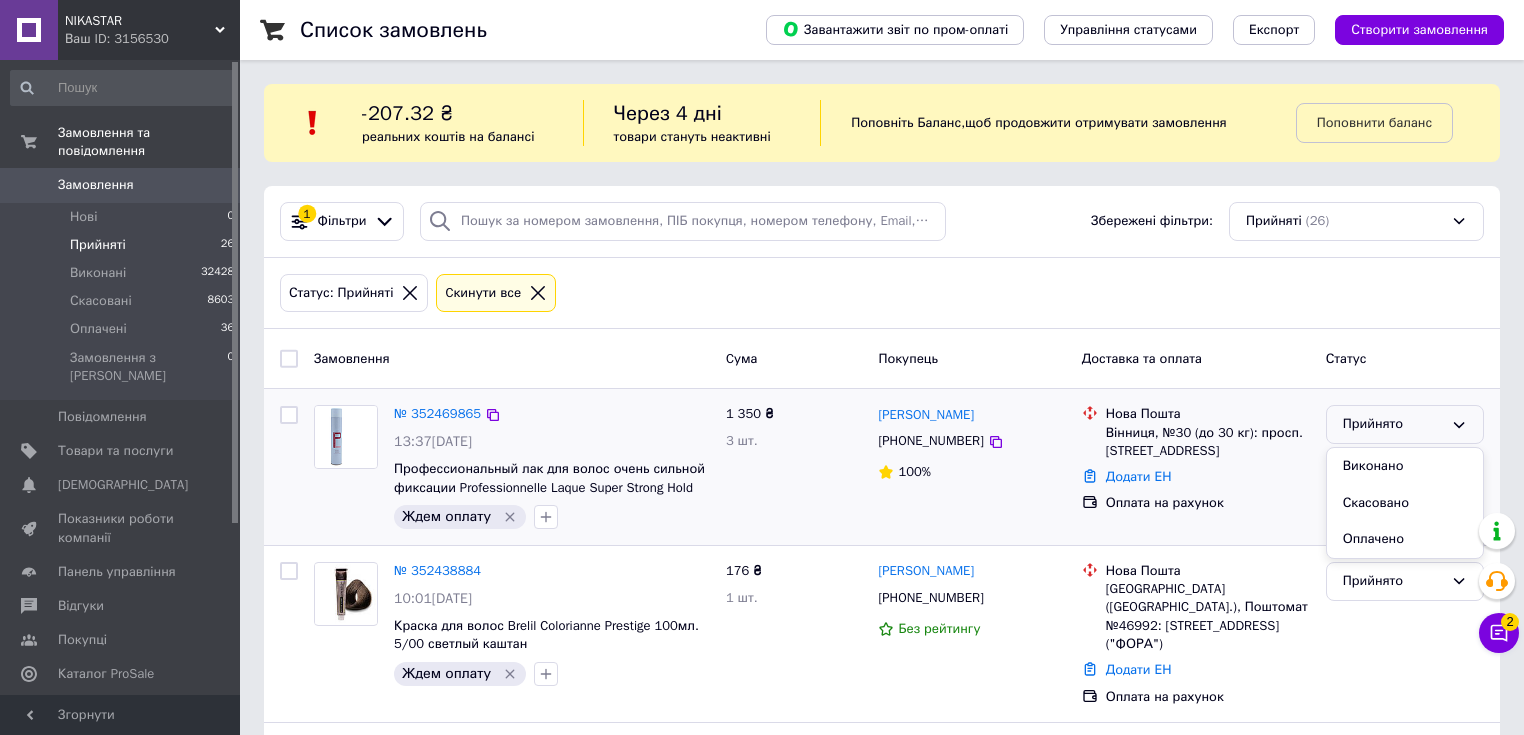 click on "Оплачено" at bounding box center (1405, 539) 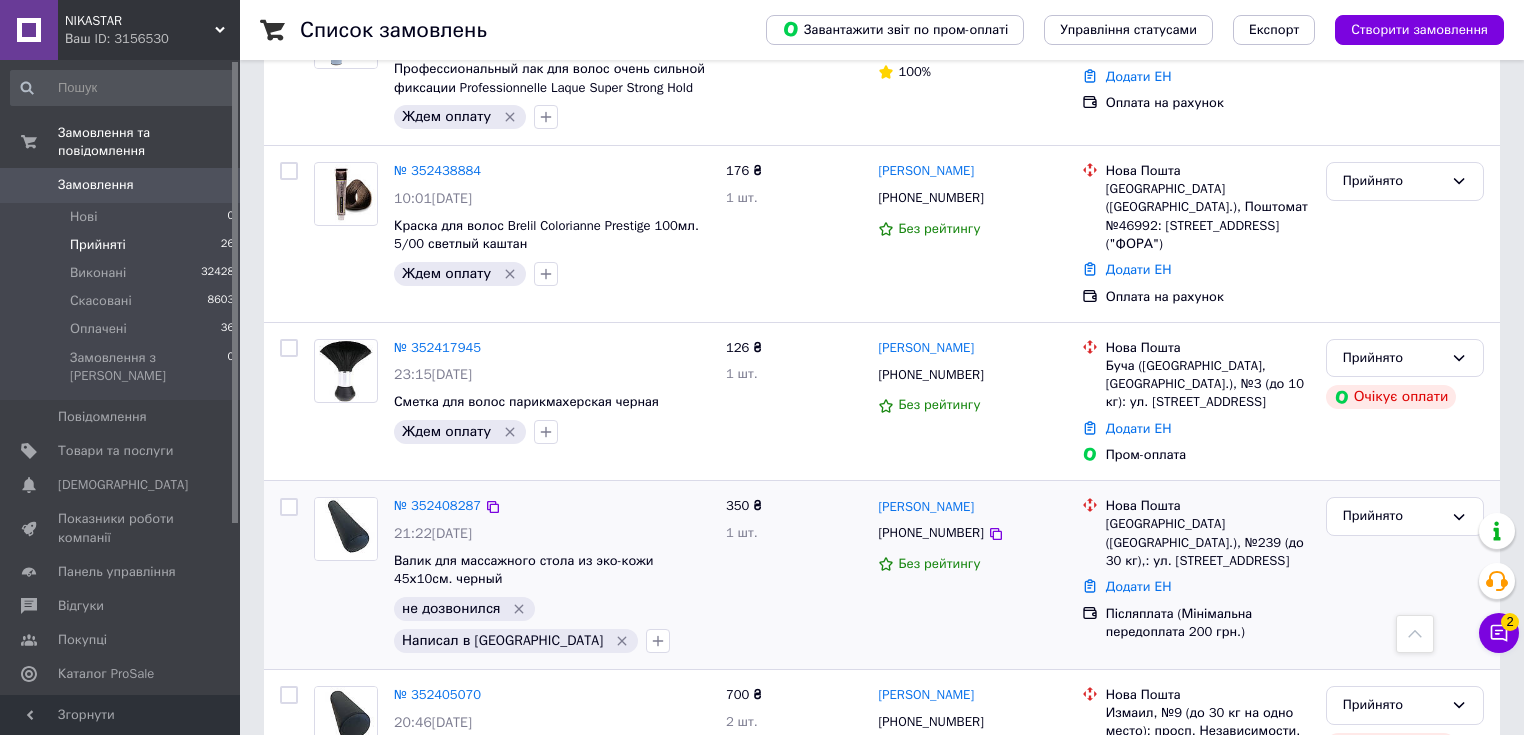 scroll, scrollTop: 480, scrollLeft: 0, axis: vertical 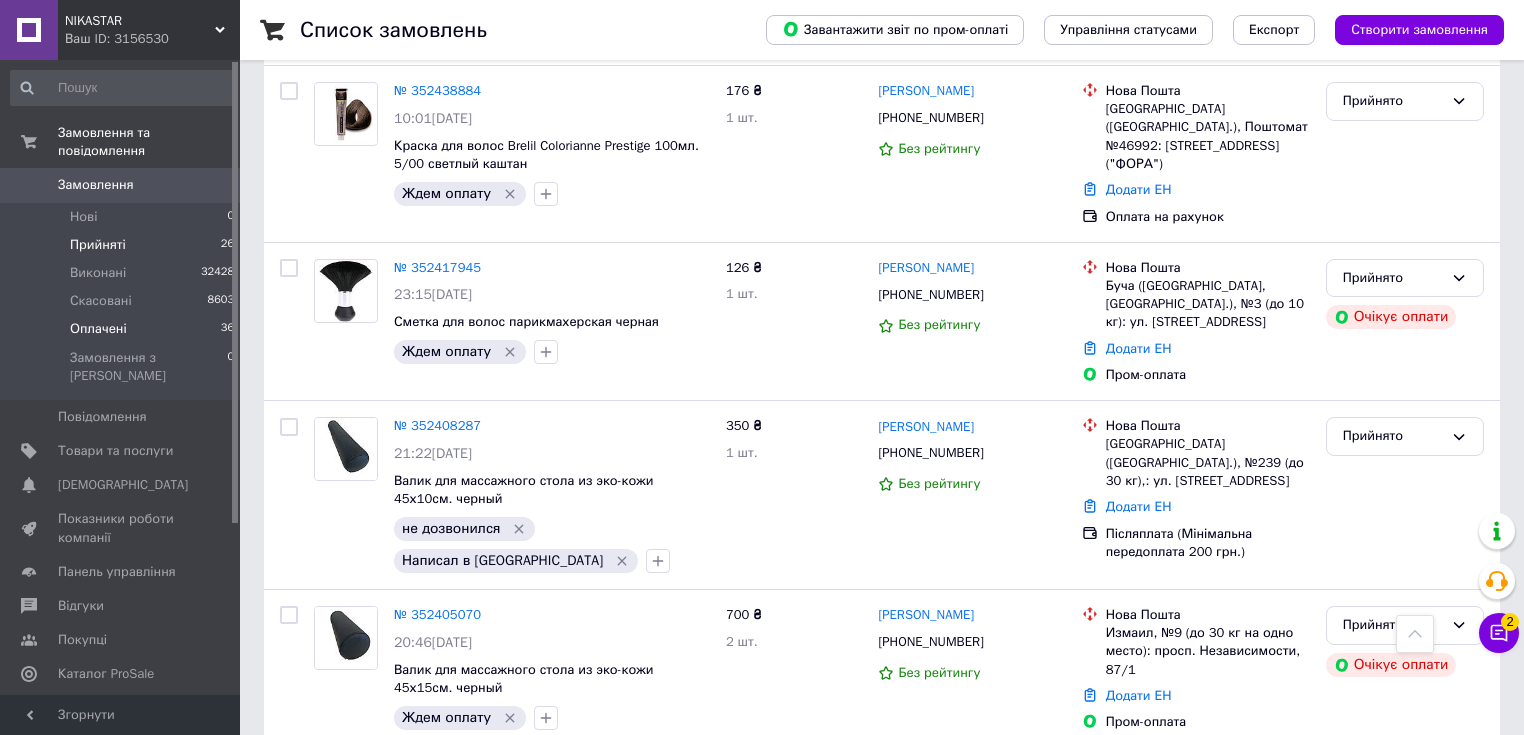 click on "Оплачені" at bounding box center (98, 329) 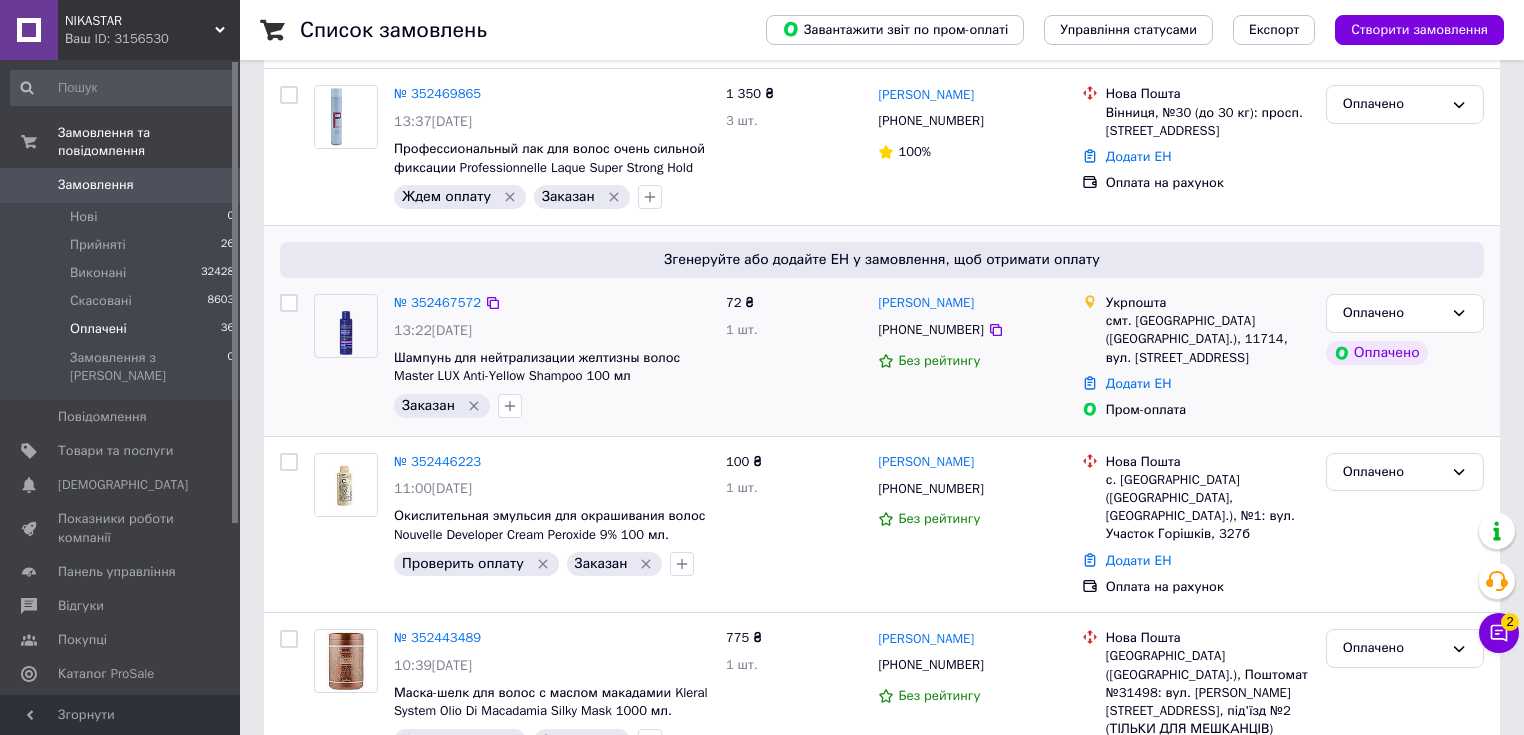 scroll, scrollTop: 480, scrollLeft: 0, axis: vertical 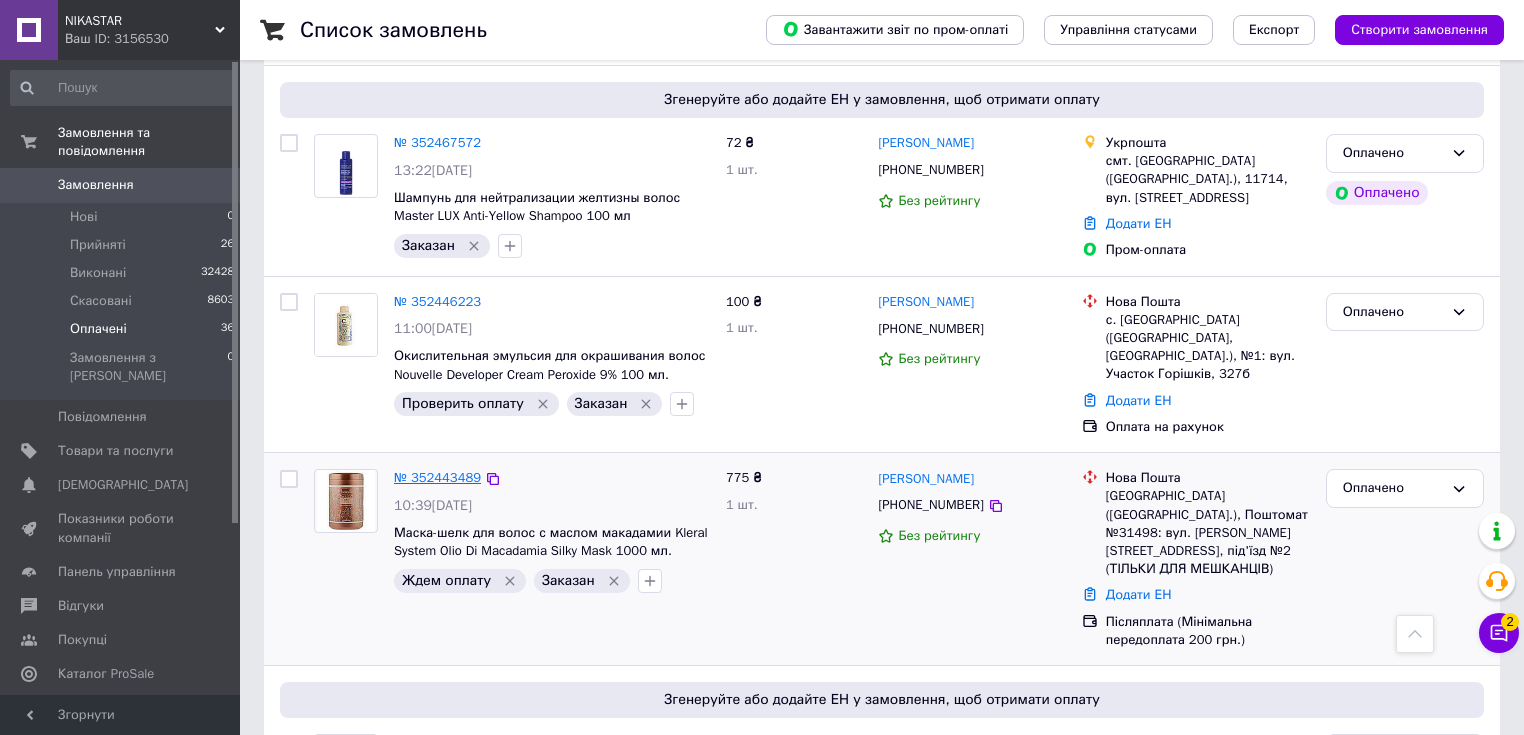 click on "№ 352443489" at bounding box center (437, 477) 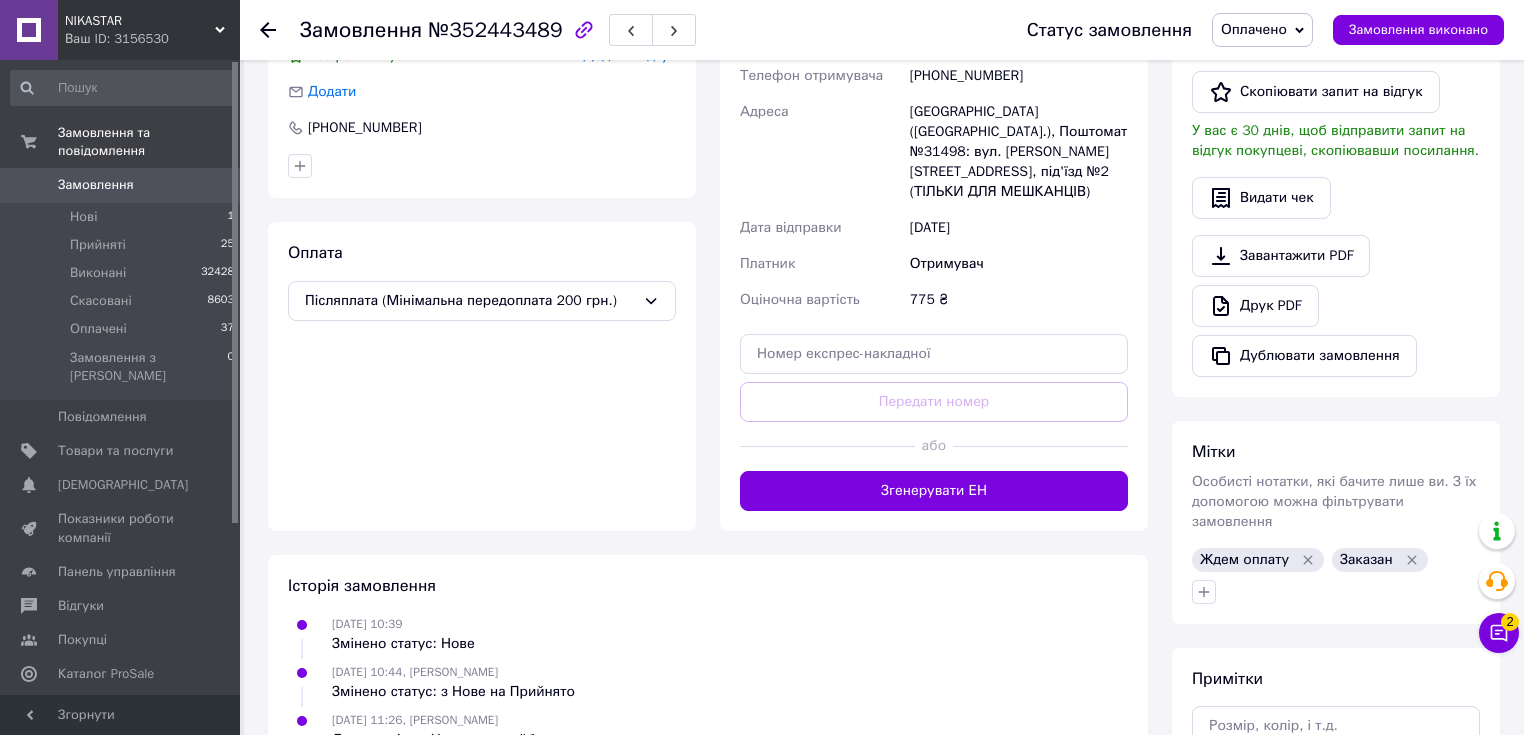scroll, scrollTop: 240, scrollLeft: 0, axis: vertical 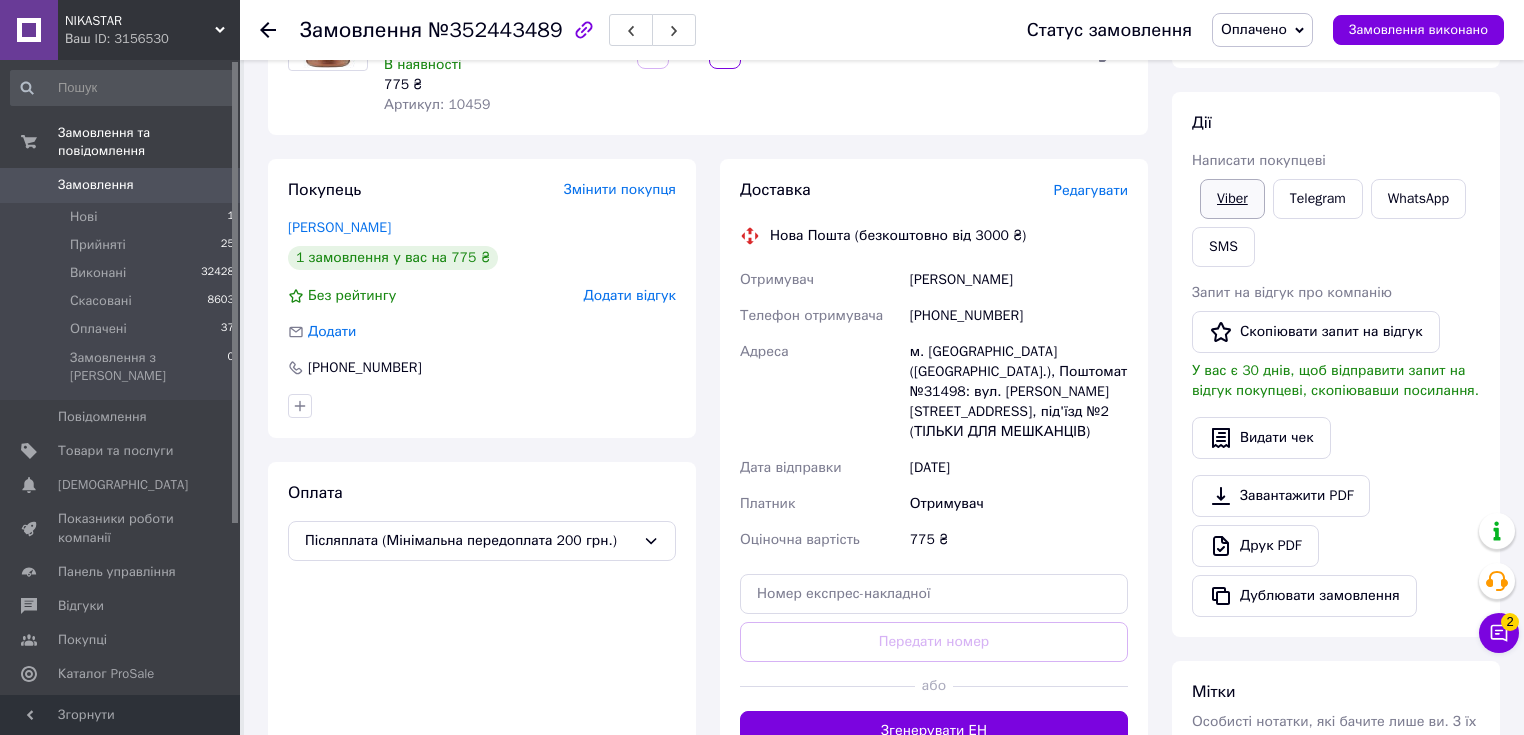 click on "Viber" at bounding box center (1232, 199) 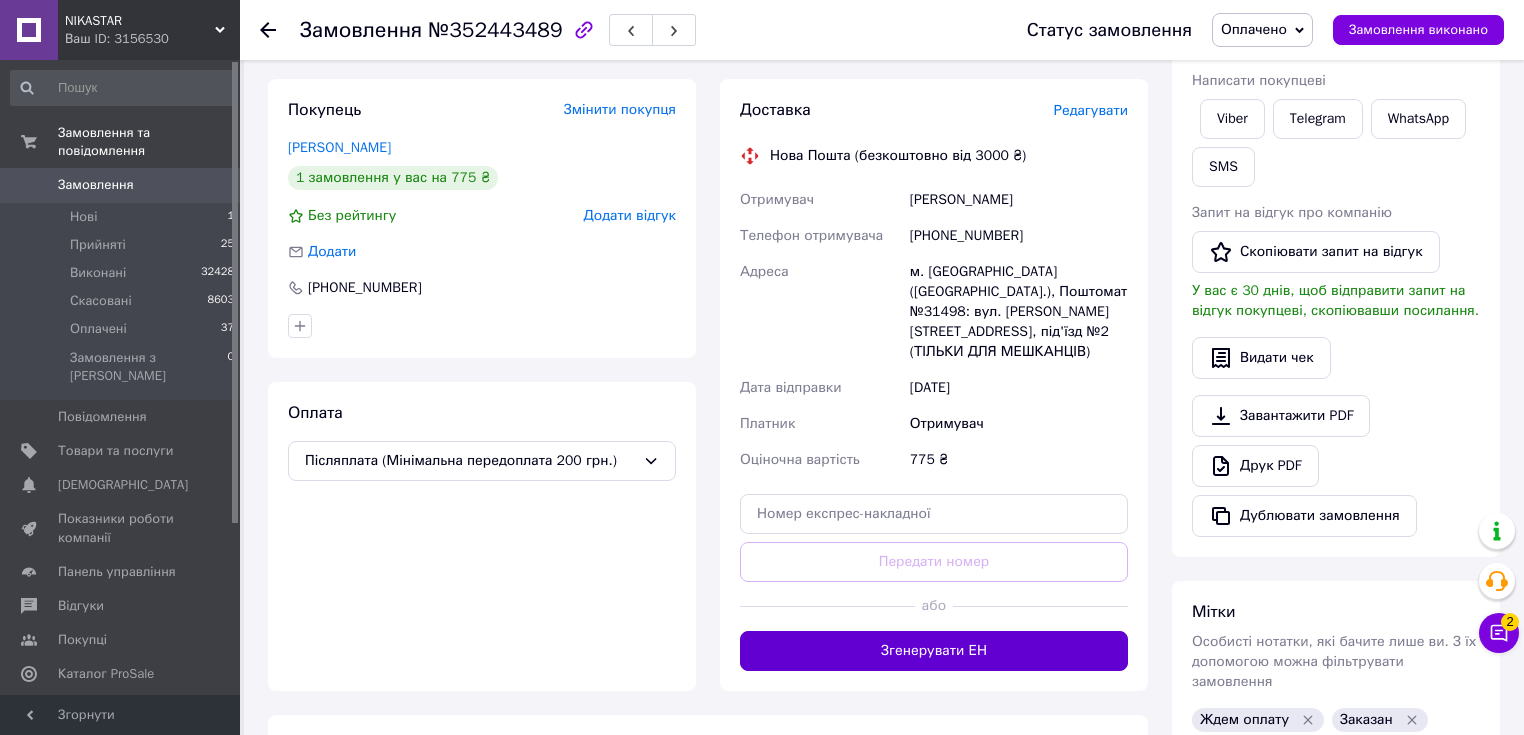 scroll, scrollTop: 400, scrollLeft: 0, axis: vertical 